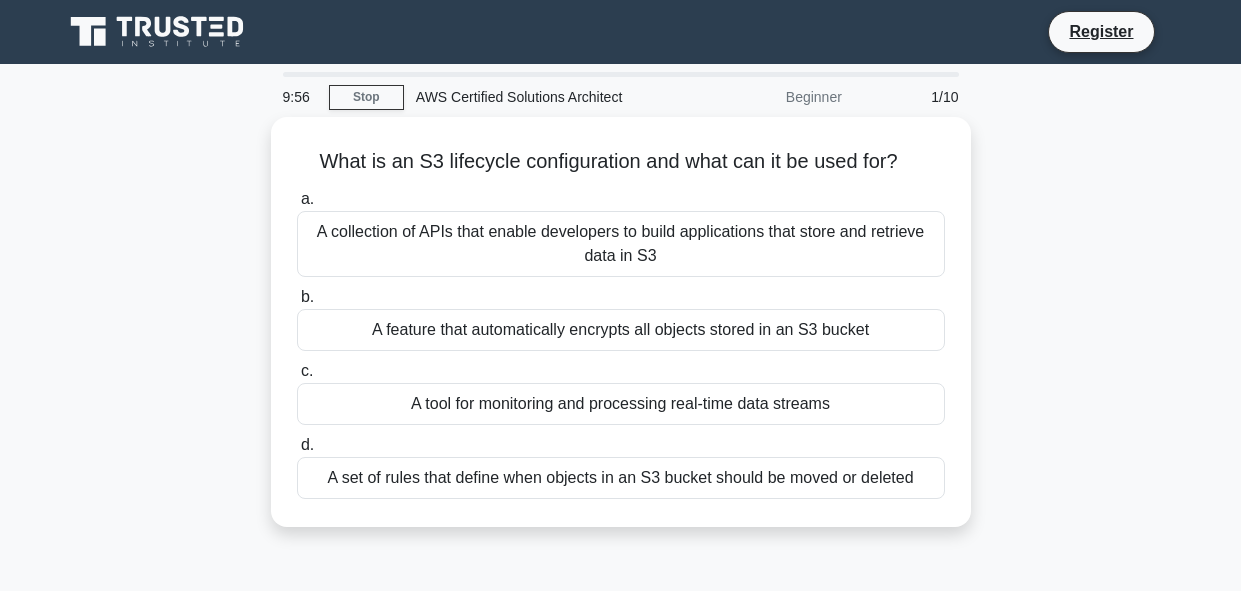scroll, scrollTop: 0, scrollLeft: 0, axis: both 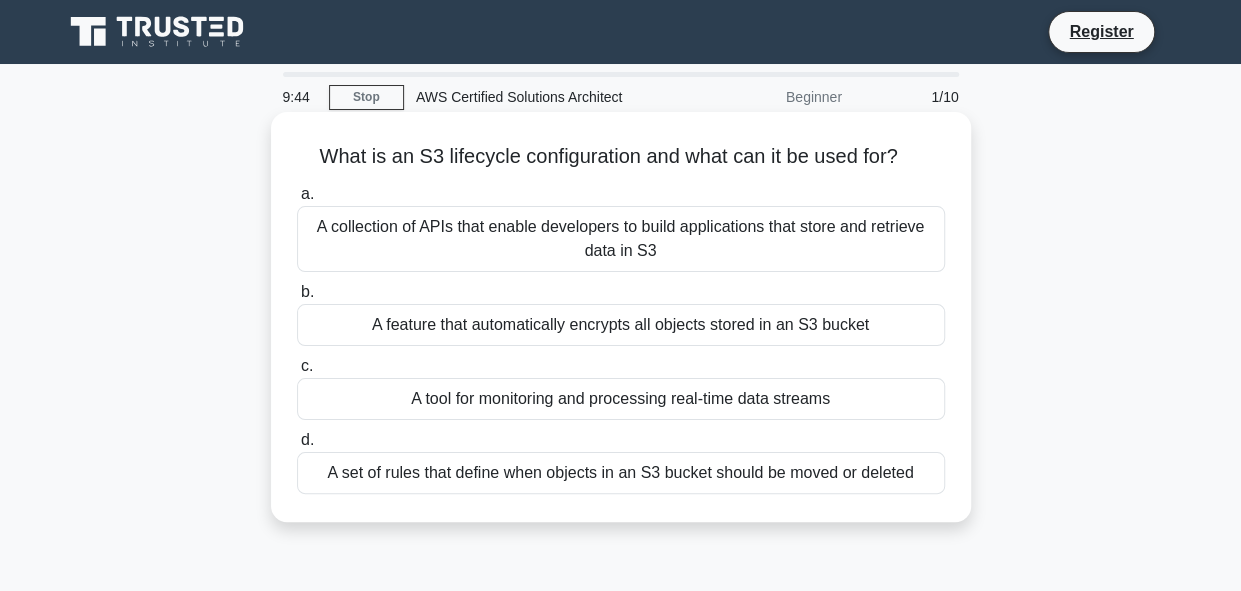 click on "A collection of APIs that enable developers to build applications that store and retrieve data in S3" at bounding box center [621, 239] 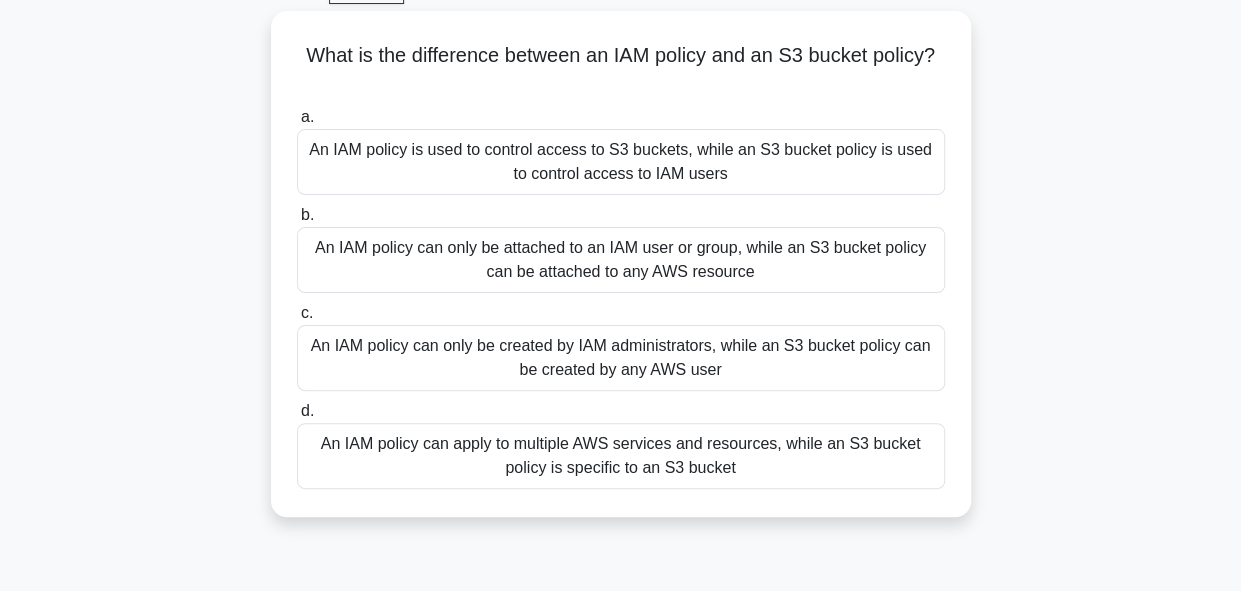 scroll, scrollTop: 107, scrollLeft: 0, axis: vertical 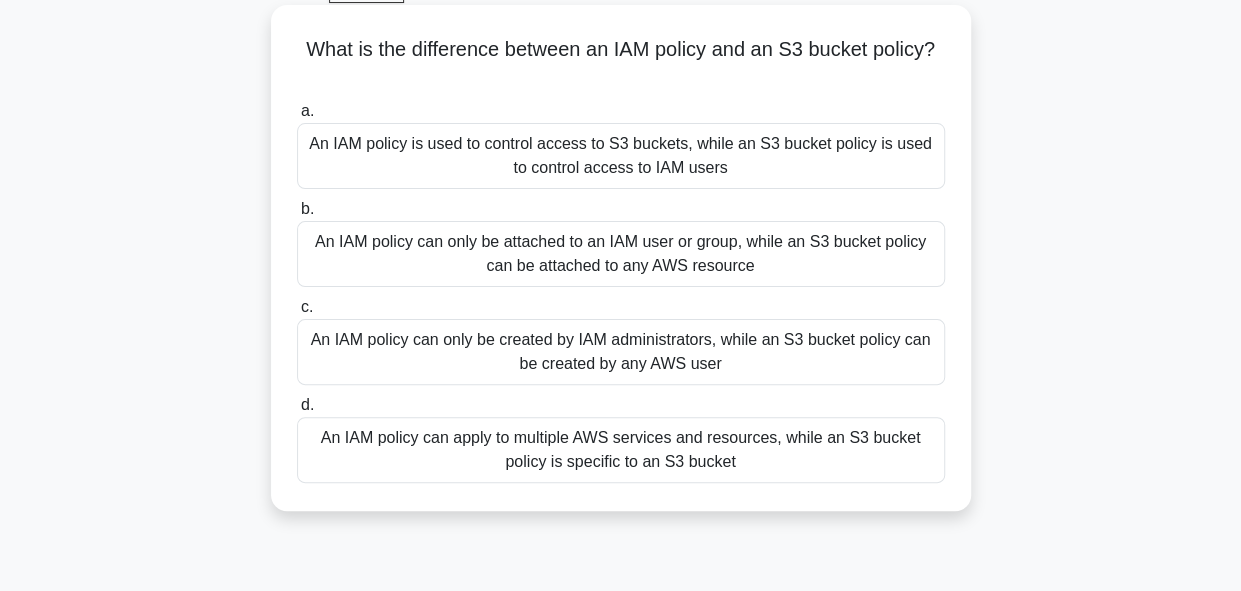 click on "An IAM policy can apply to multiple AWS services and resources, while an S3 bucket policy is specific to an S3 bucket" at bounding box center (621, 450) 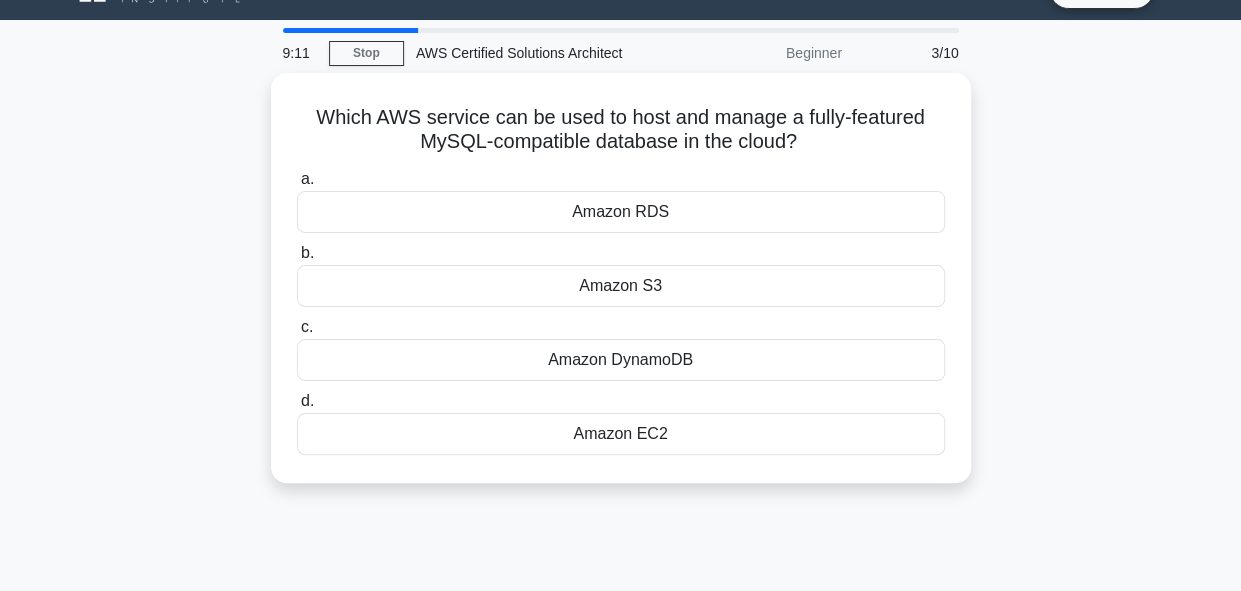 scroll, scrollTop: 0, scrollLeft: 0, axis: both 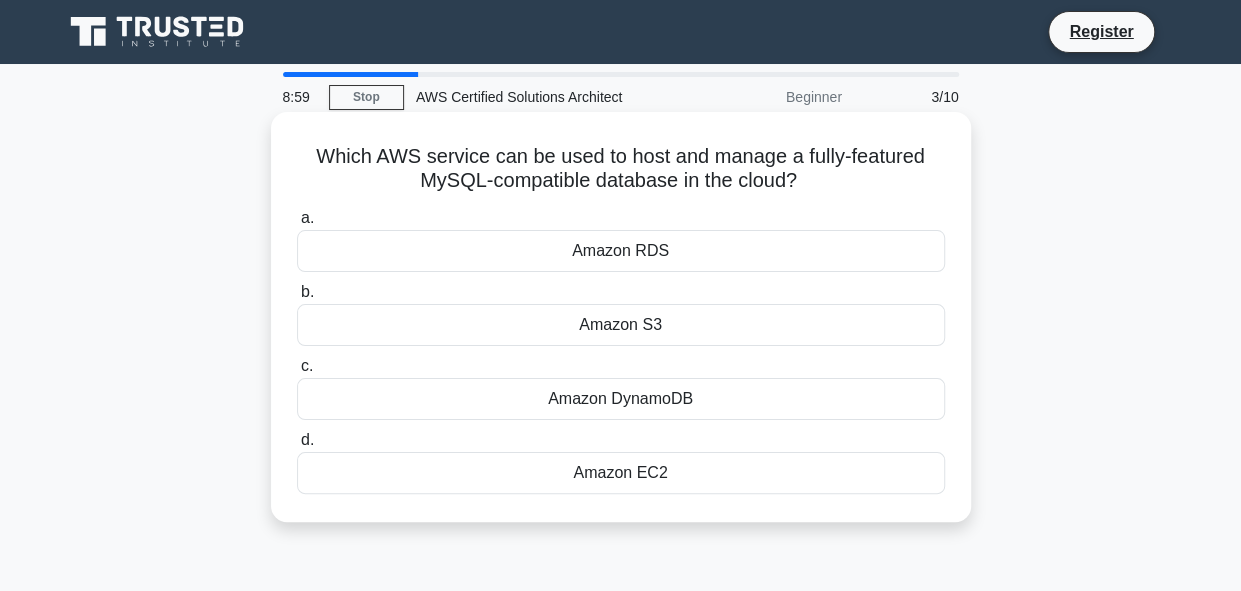click on "Amazon RDS" at bounding box center [621, 251] 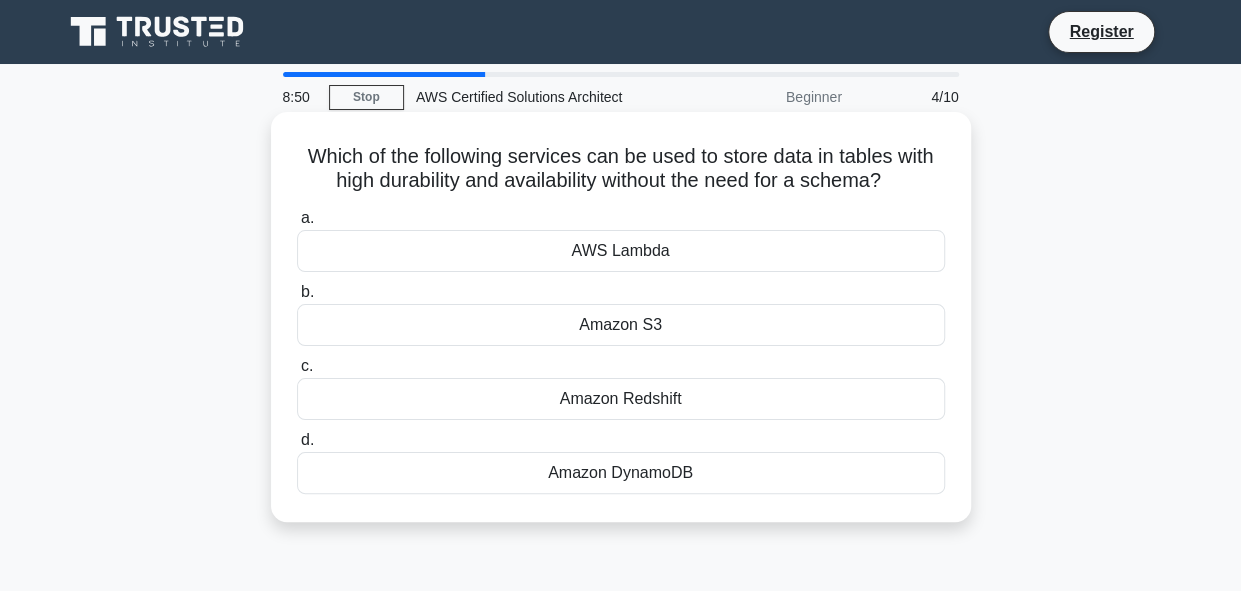 click on "Amazon DynamoDB" at bounding box center (621, 473) 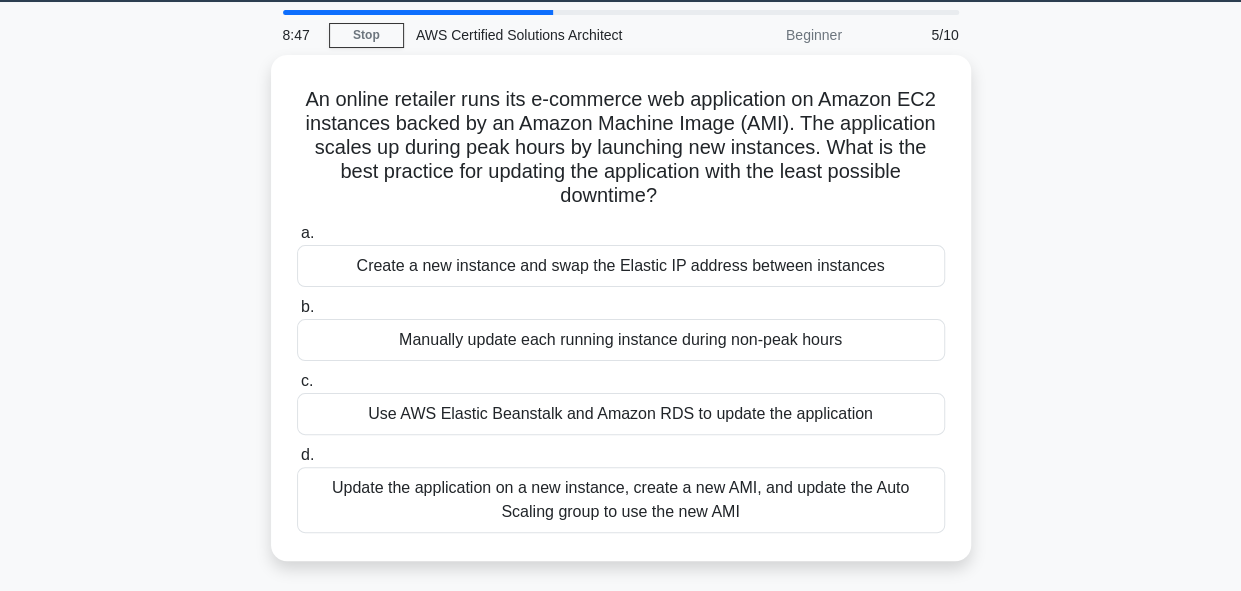 scroll, scrollTop: 64, scrollLeft: 0, axis: vertical 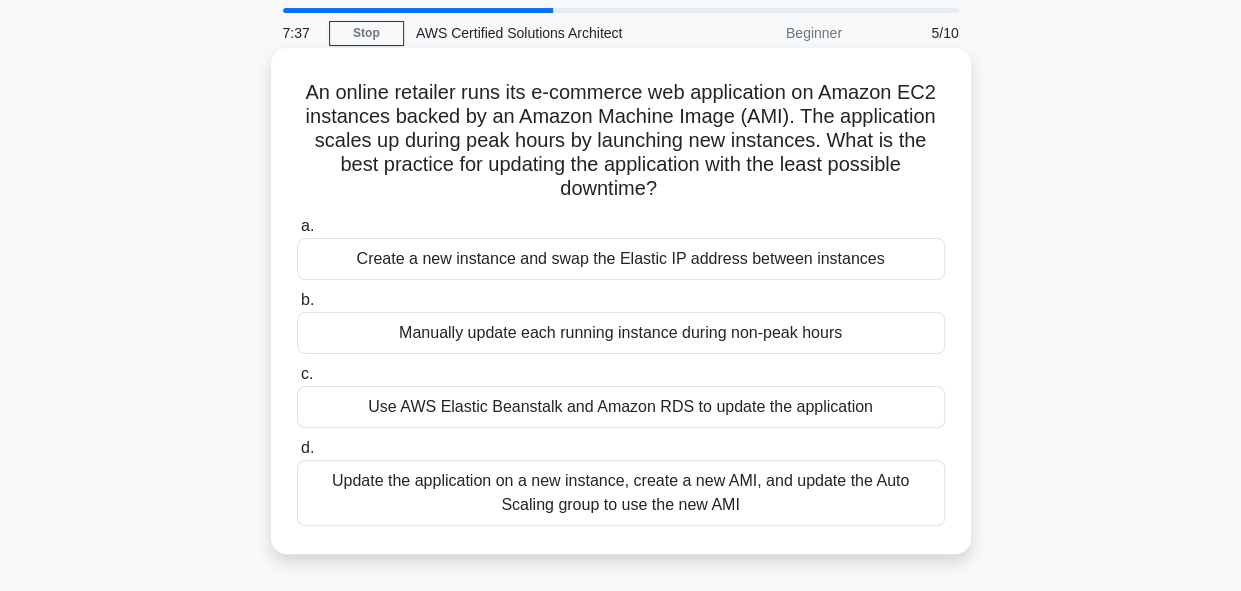 click on "Use AWS Elastic Beanstalk and Amazon RDS to update the application" at bounding box center [621, 407] 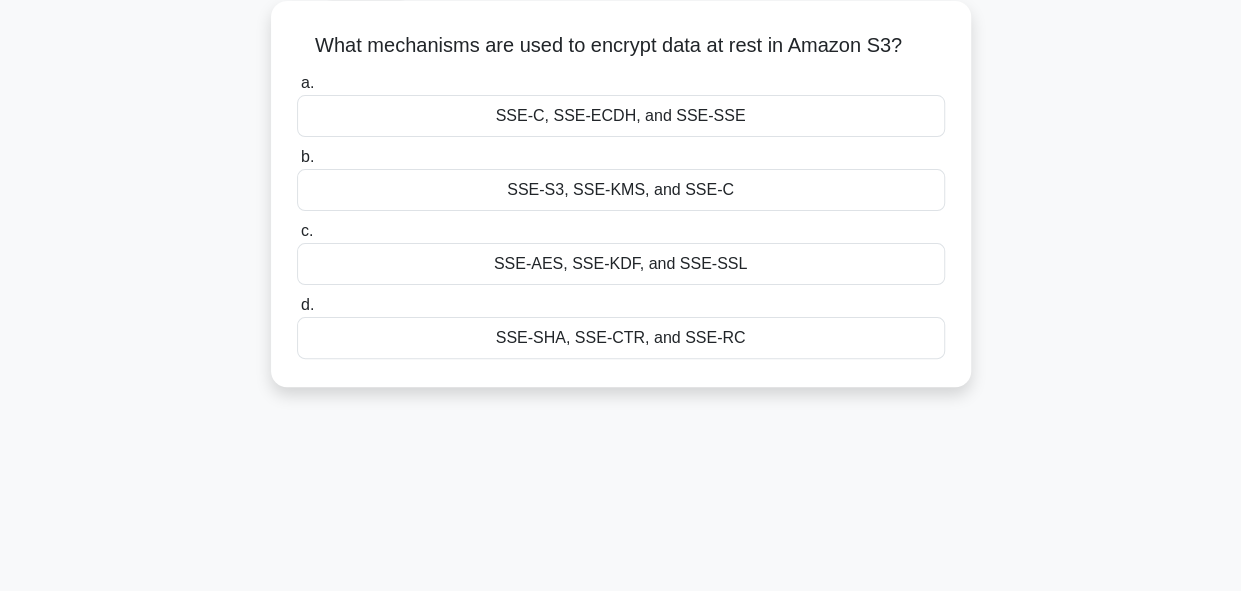 scroll, scrollTop: 0, scrollLeft: 0, axis: both 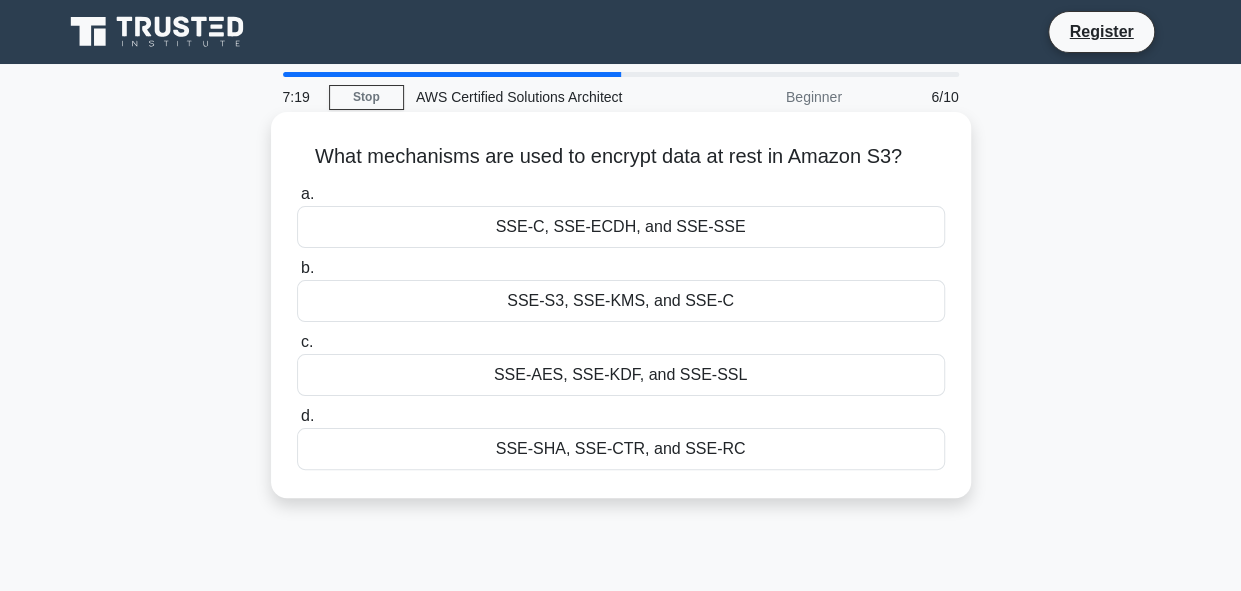 click on "SSE-S3, SSE-KMS, and SSE-C" at bounding box center (621, 301) 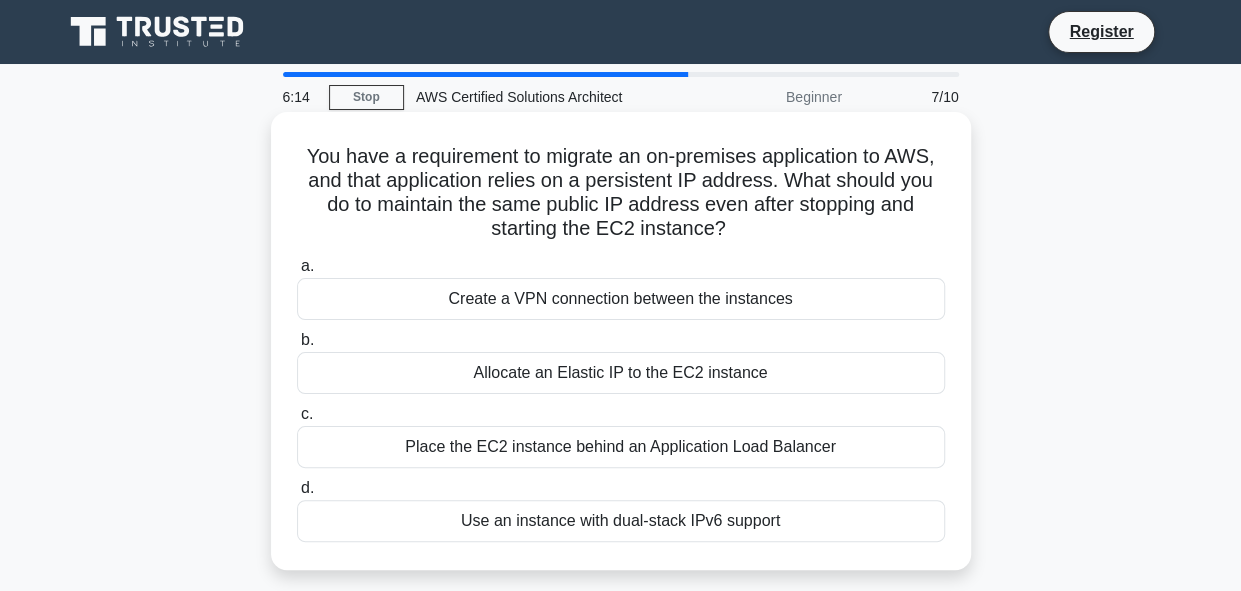 click on "Allocate an Elastic IP to the EC2 instance" at bounding box center [621, 373] 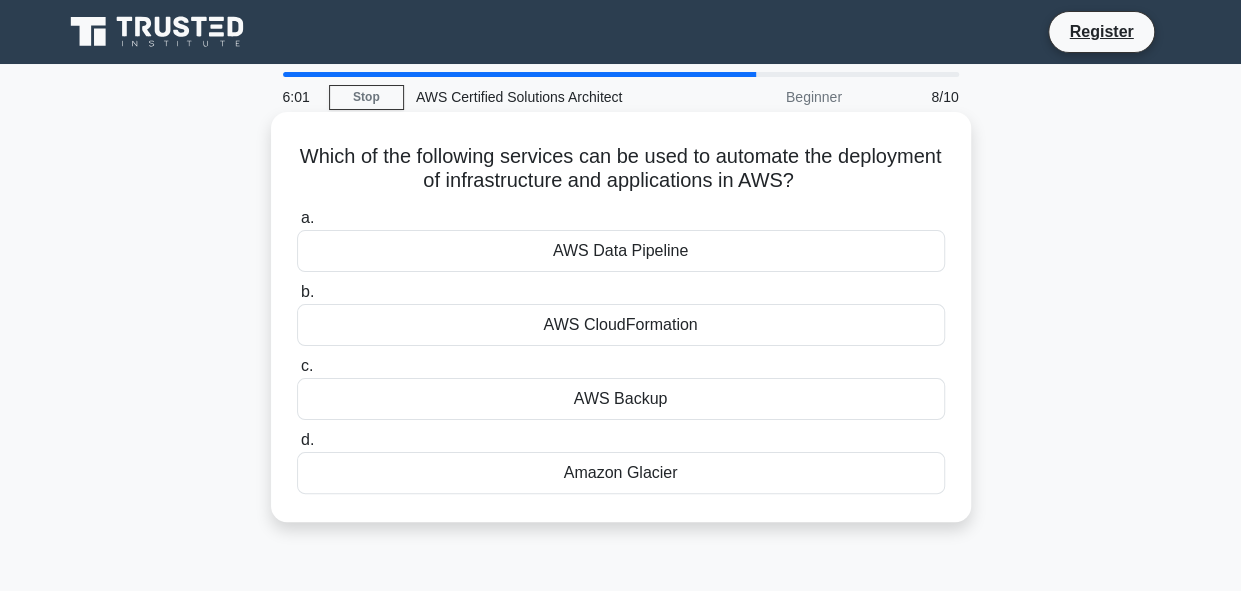 click on "AWS CloudFormation" at bounding box center (621, 325) 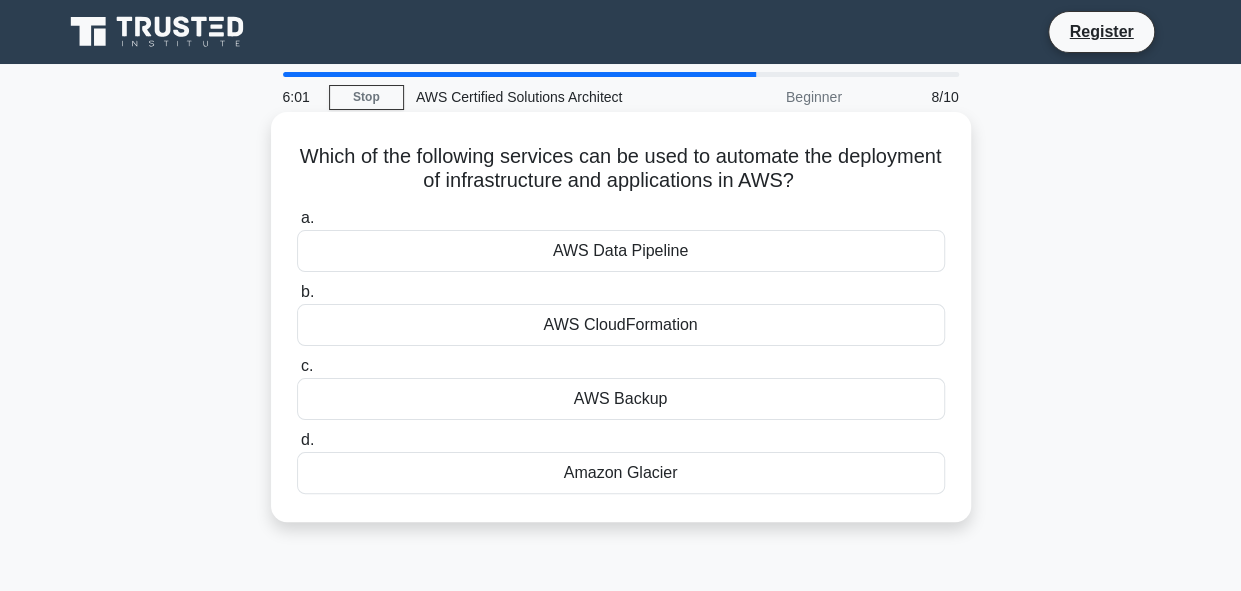 click on "b.
AWS CloudFormation" at bounding box center (297, 292) 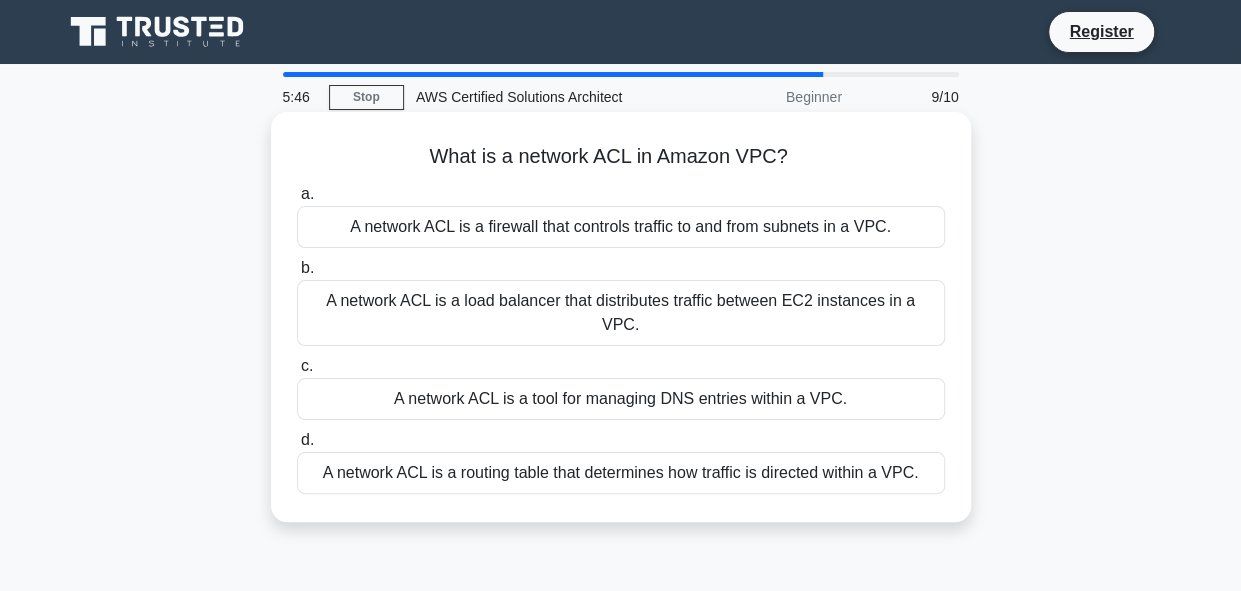 click on "A network ACL is a firewall that controls traffic to and from subnets in a VPC." at bounding box center [621, 227] 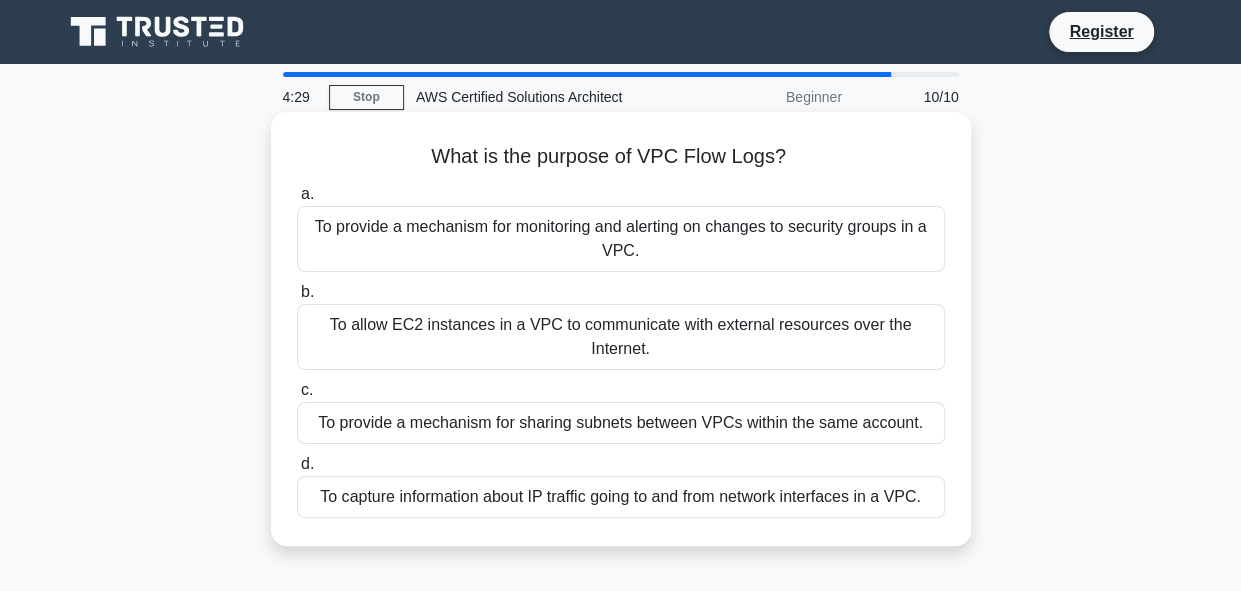 click on "To provide a mechanism for monitoring and alerting on changes to security groups in a VPC." at bounding box center (621, 239) 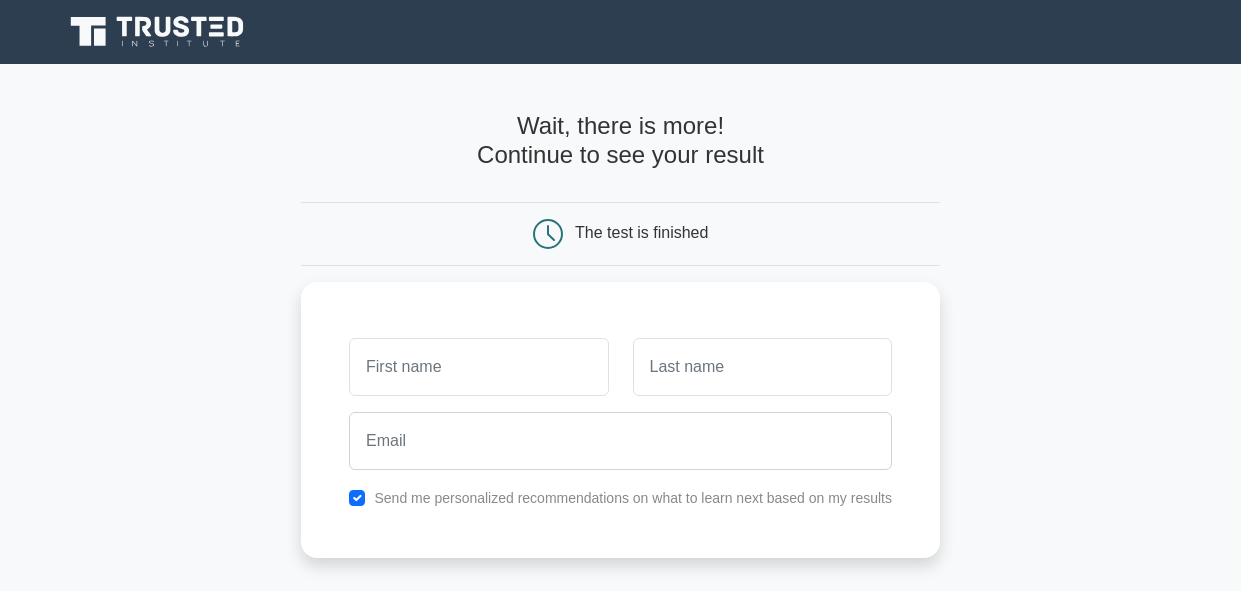 scroll, scrollTop: 0, scrollLeft: 0, axis: both 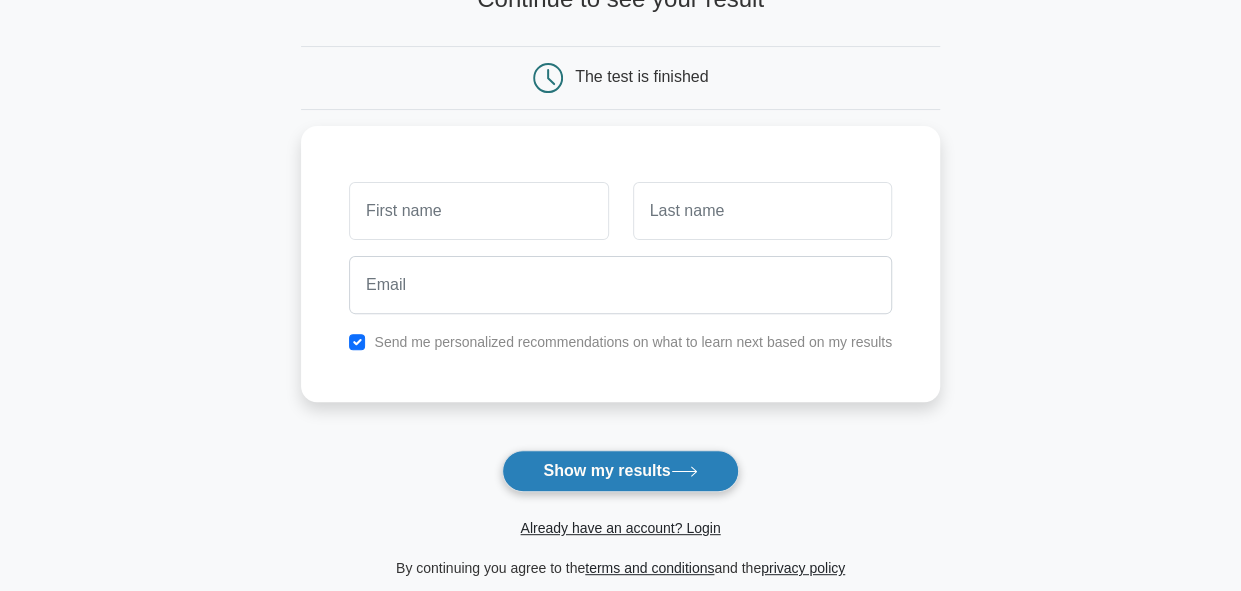 click on "Show my results" at bounding box center [620, 471] 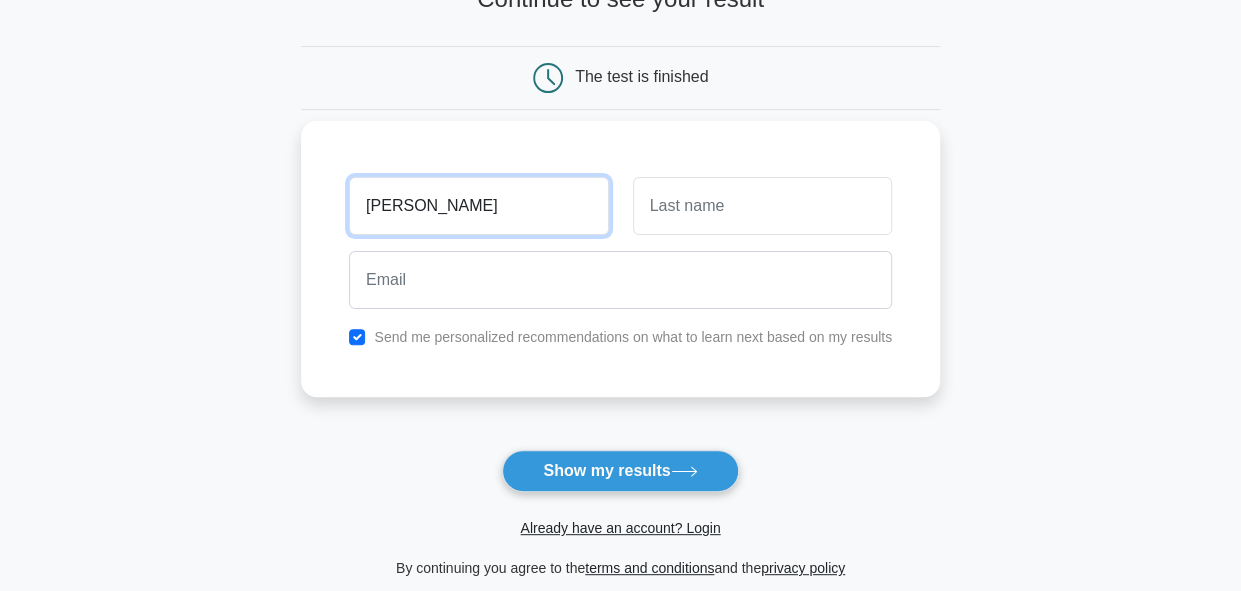 type on "deepu" 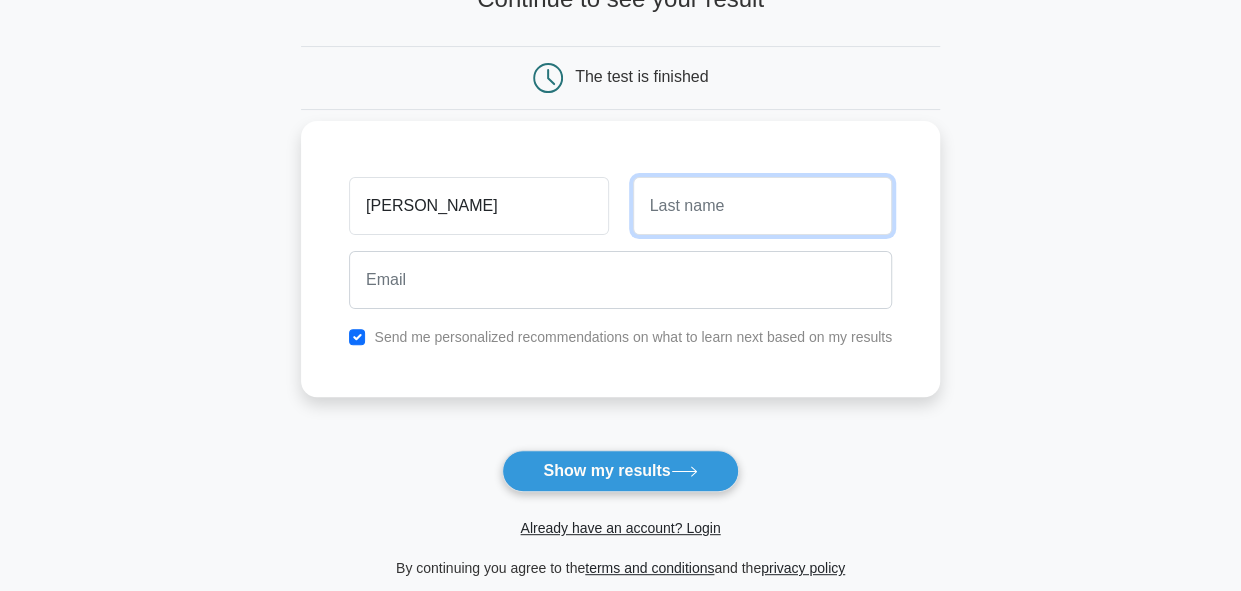 click at bounding box center [762, 206] 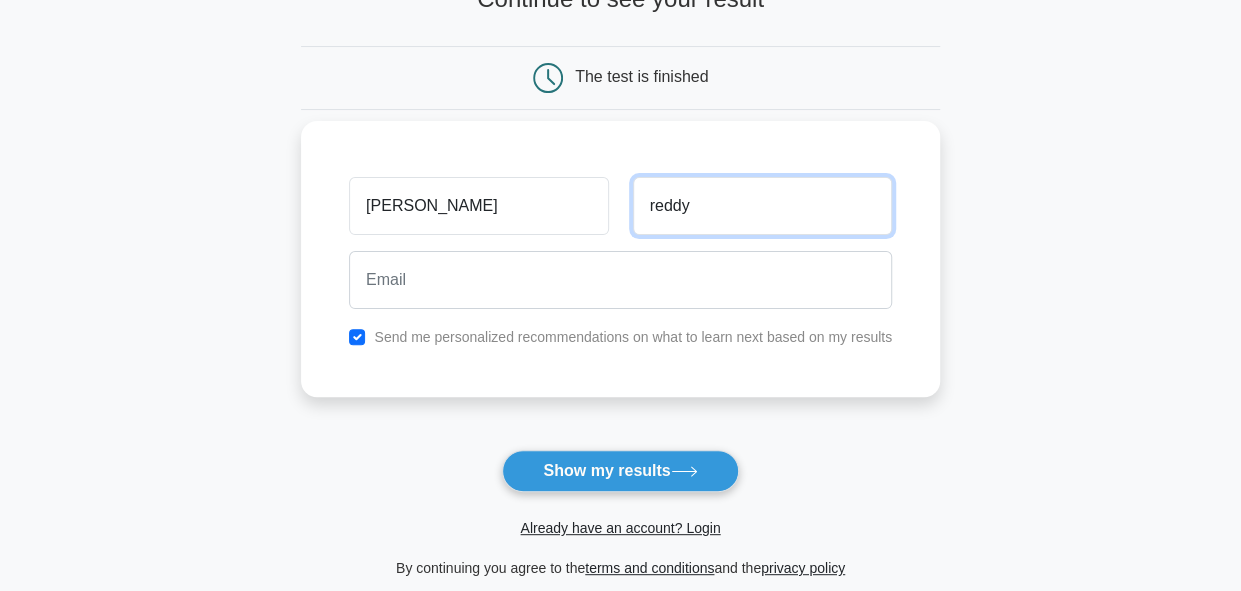 type on "reddy" 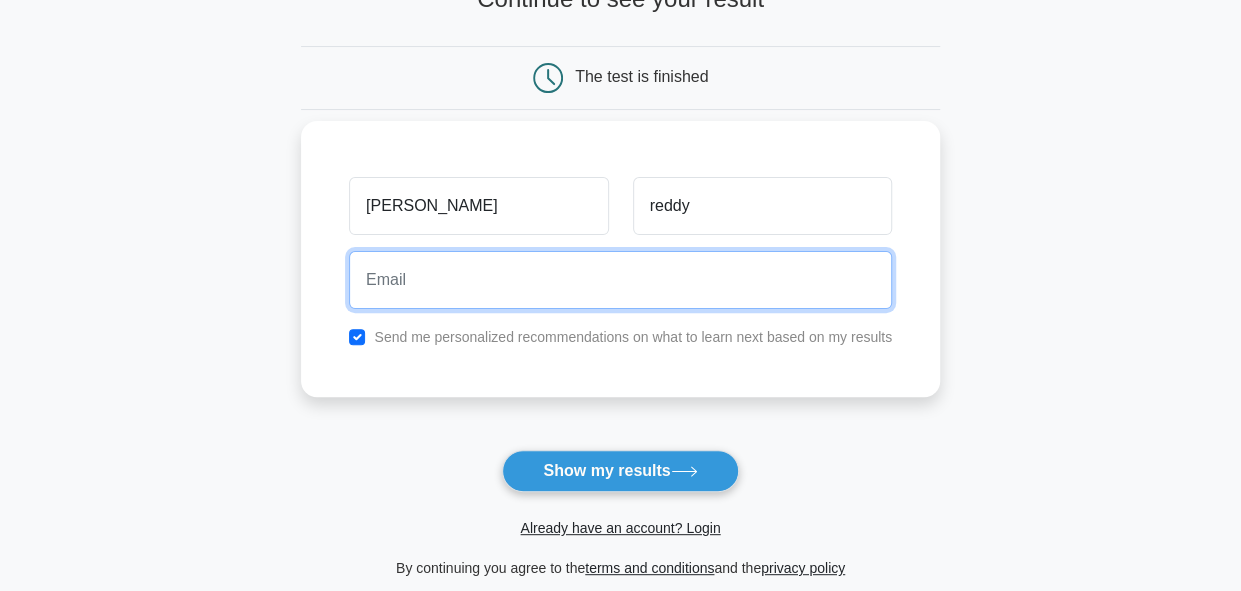 click at bounding box center (620, 280) 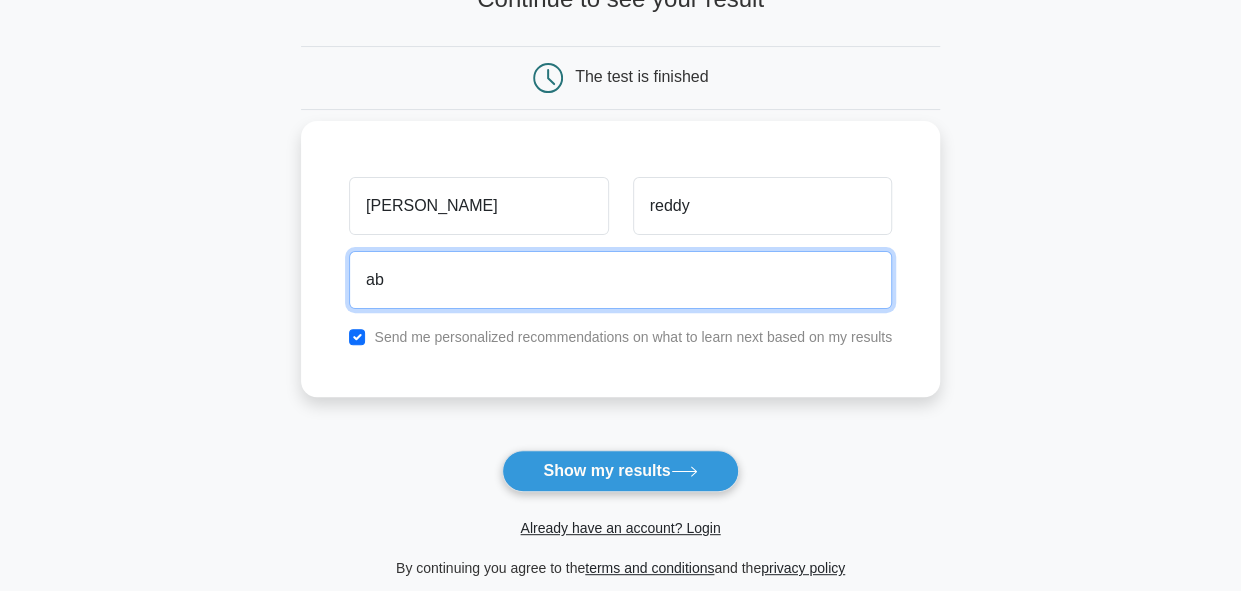 type on "a" 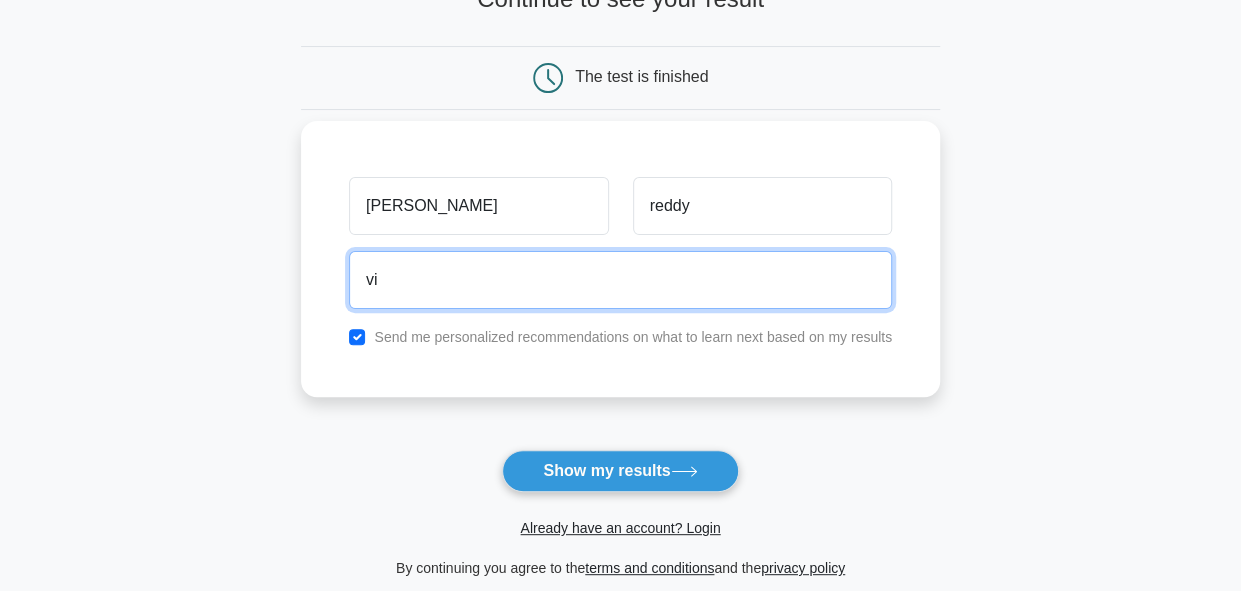 type on "vi" 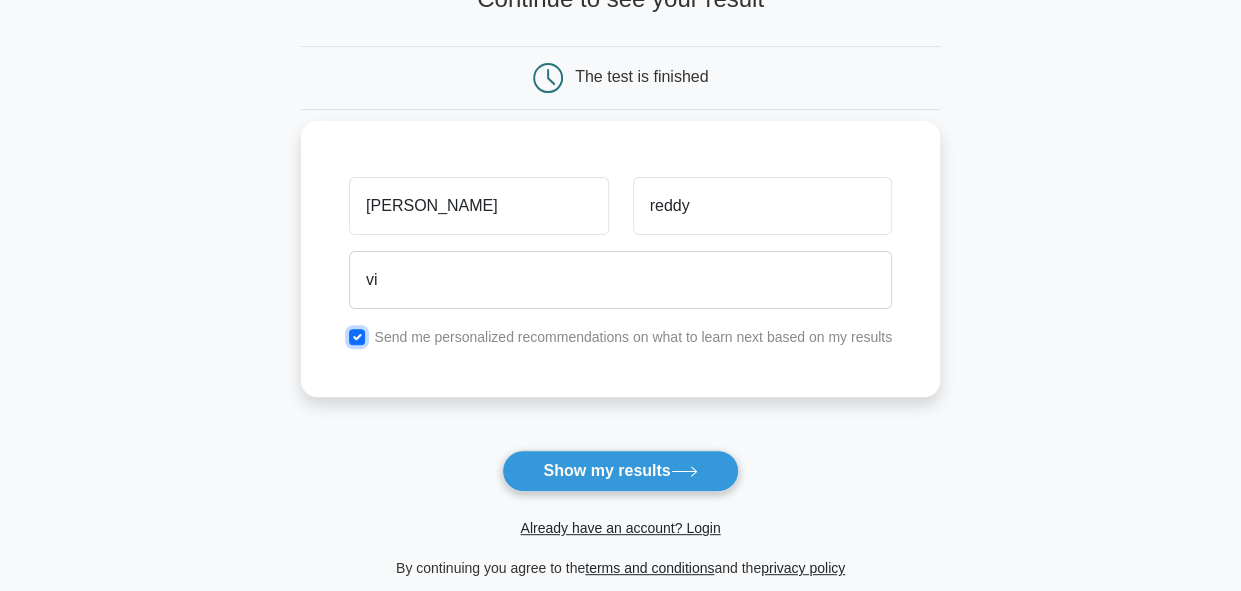 click at bounding box center (357, 337) 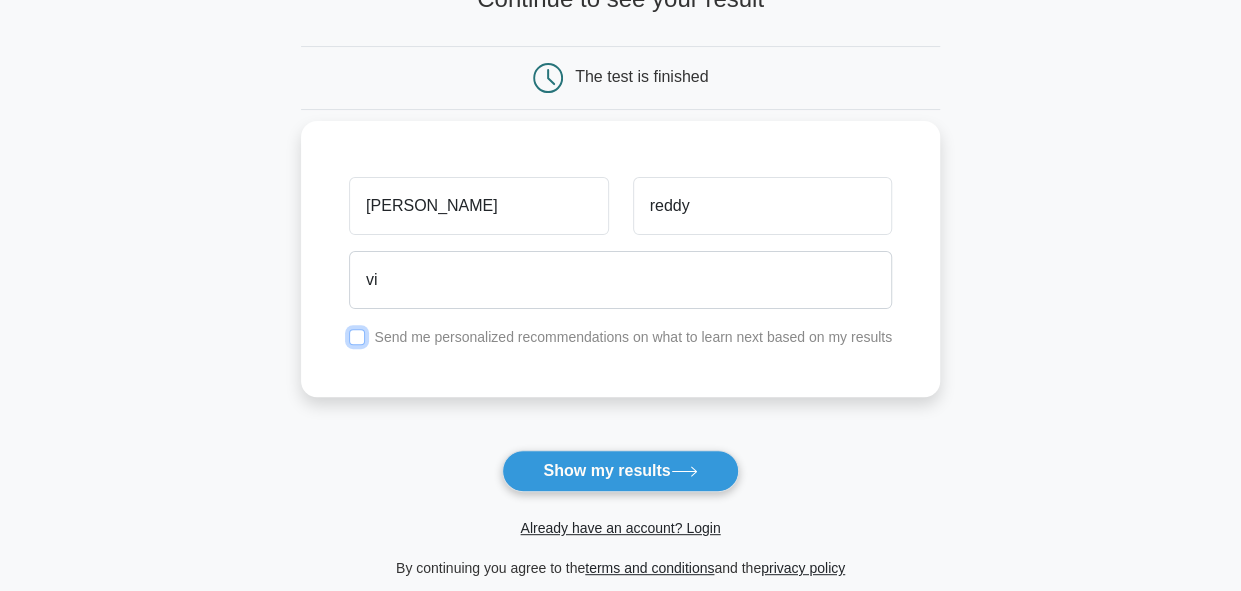 click at bounding box center [357, 337] 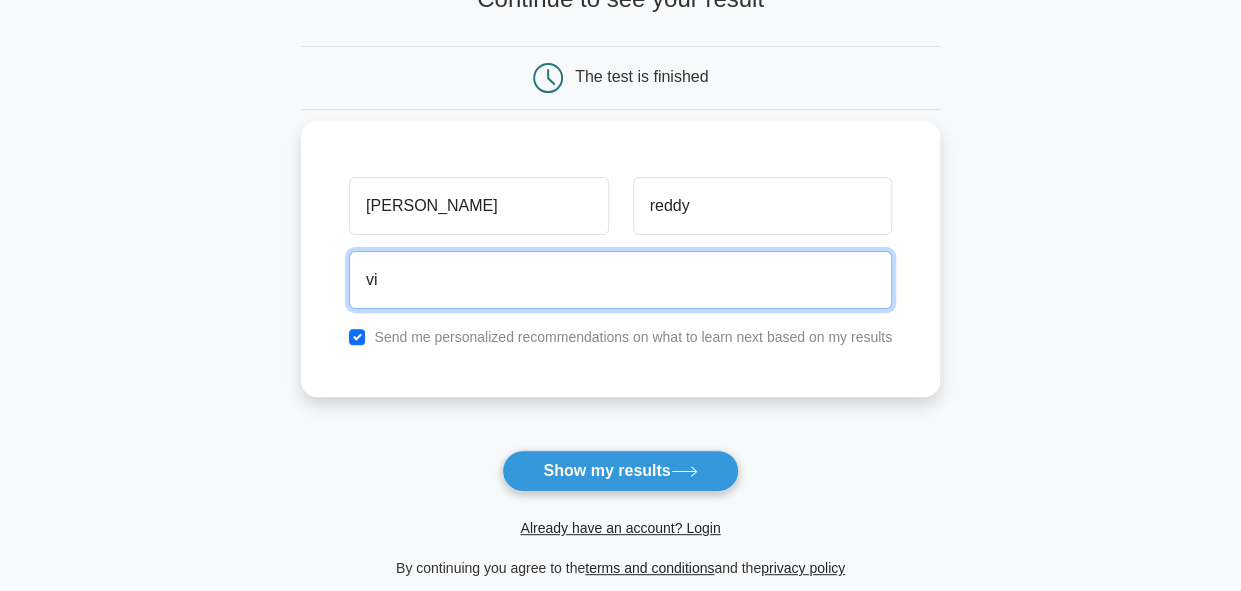 click on "vi" at bounding box center [620, 280] 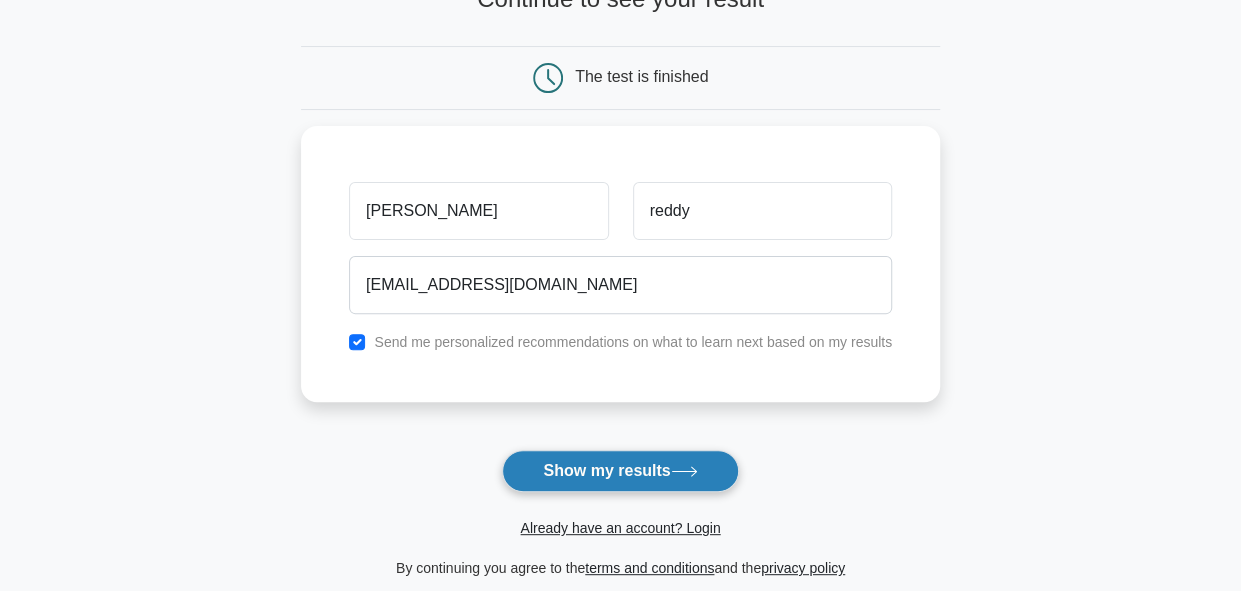 click on "Show my results" at bounding box center [620, 471] 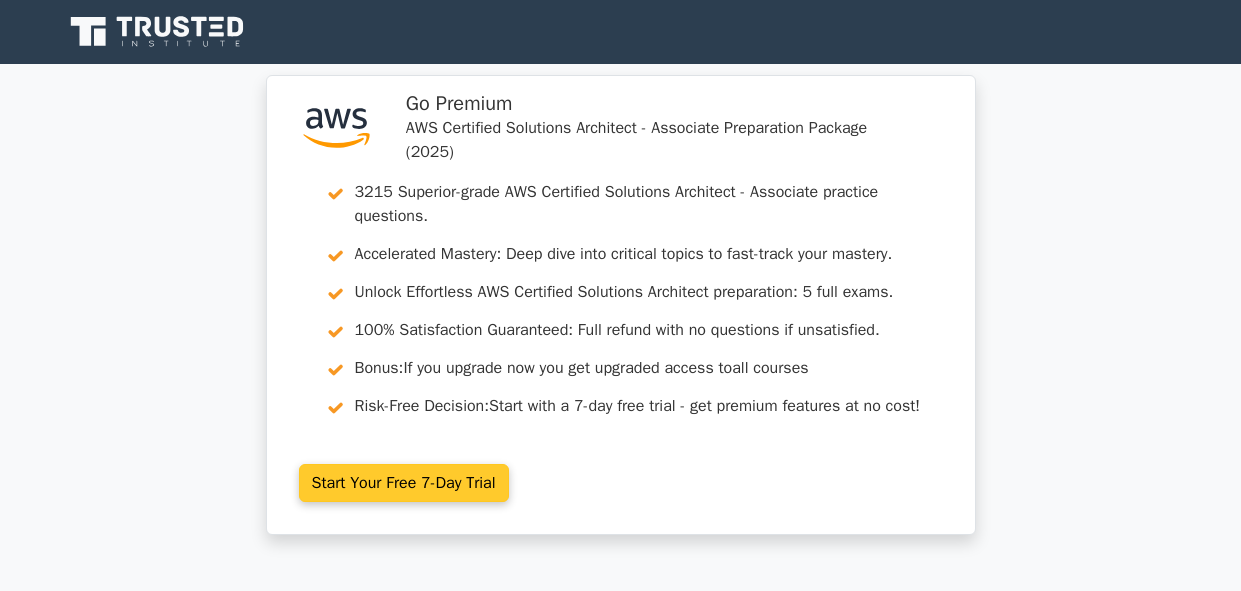 scroll, scrollTop: 0, scrollLeft: 0, axis: both 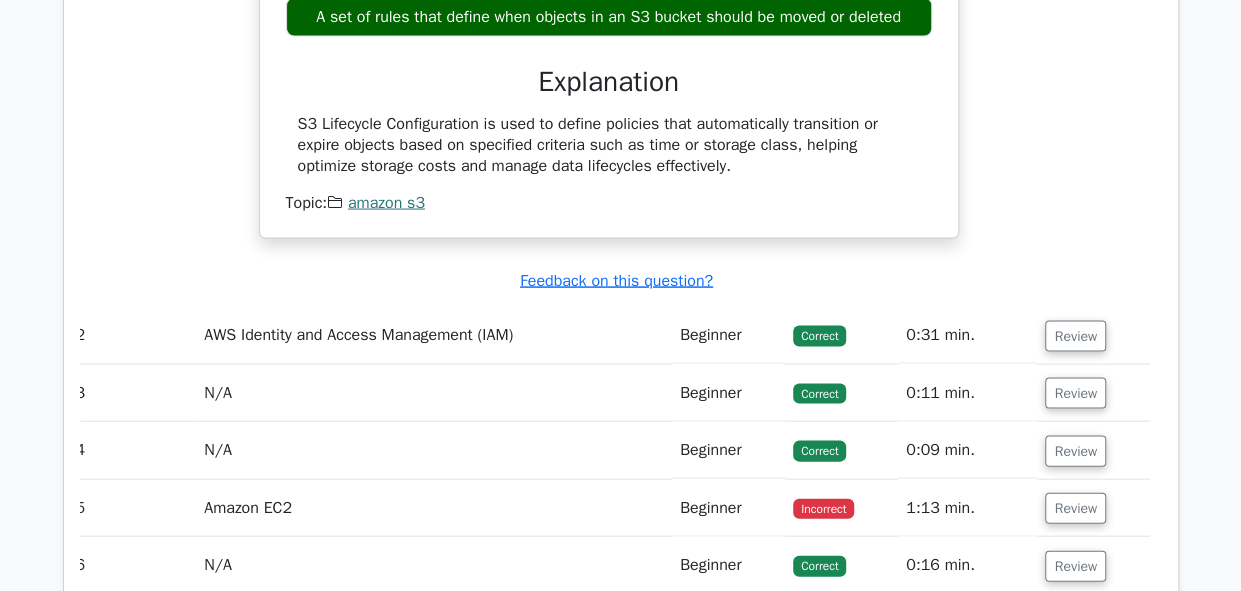 click on "AWS Identity and Access Management (IAM)" at bounding box center (434, 335) 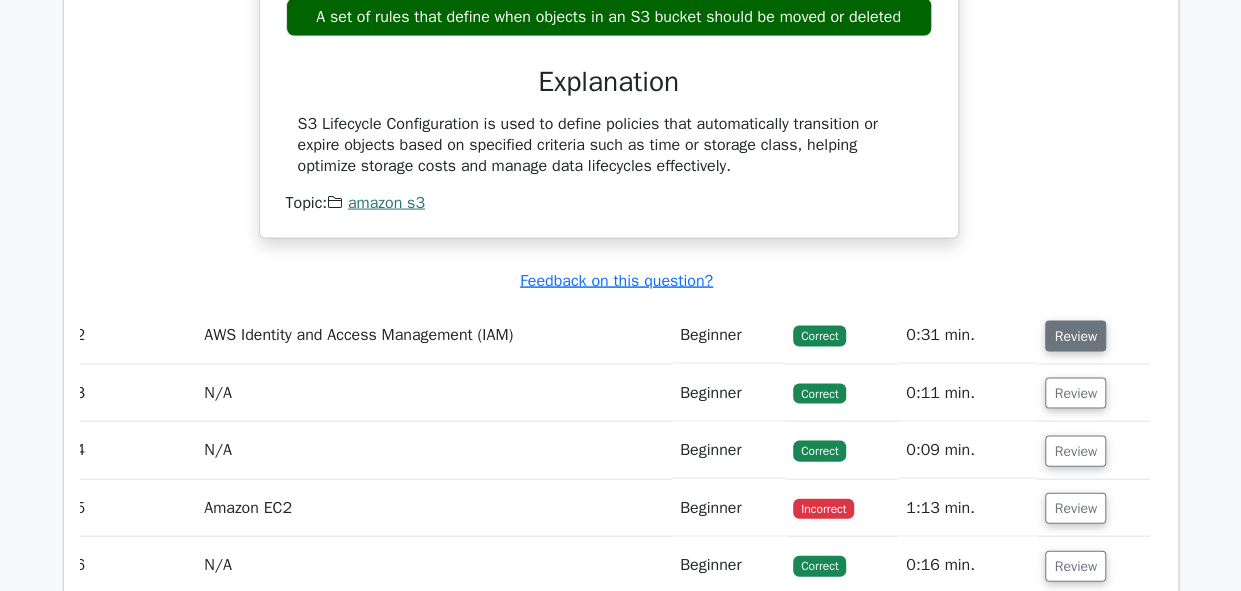 click on "Review" at bounding box center (1075, 336) 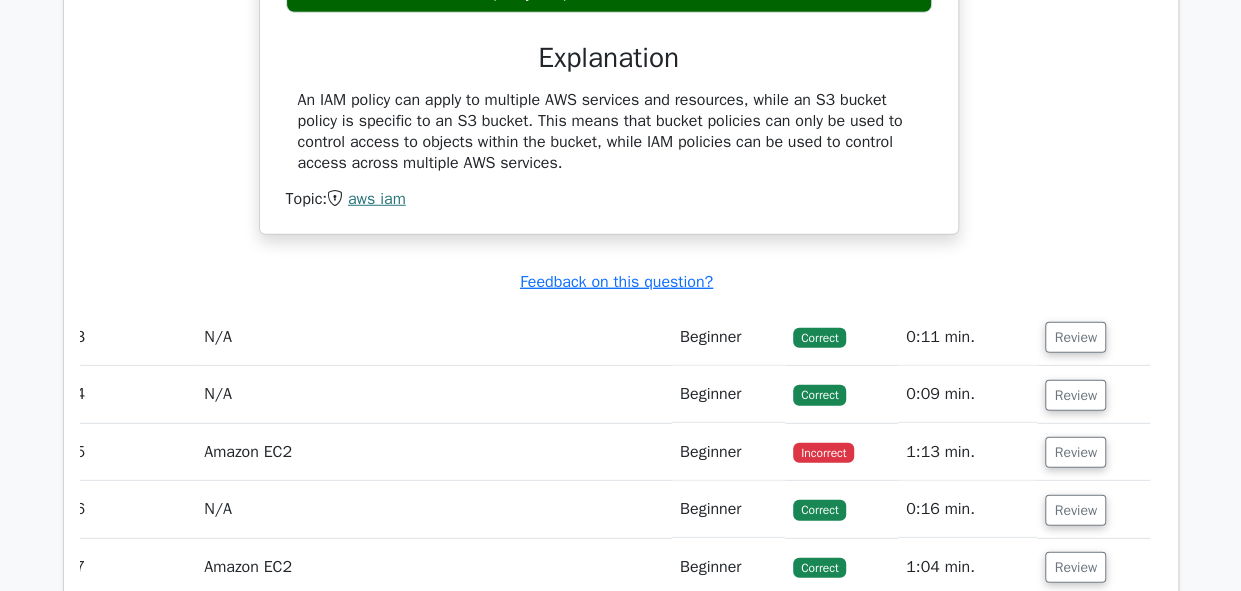 scroll, scrollTop: 2675, scrollLeft: 0, axis: vertical 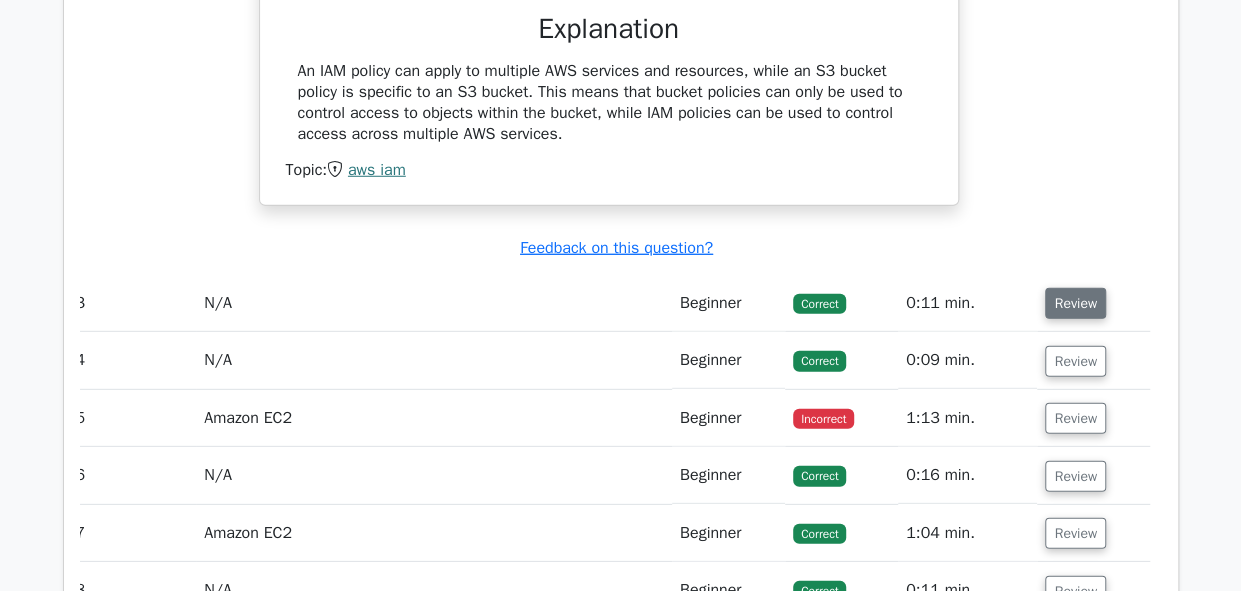 click on "Review" at bounding box center (1075, 303) 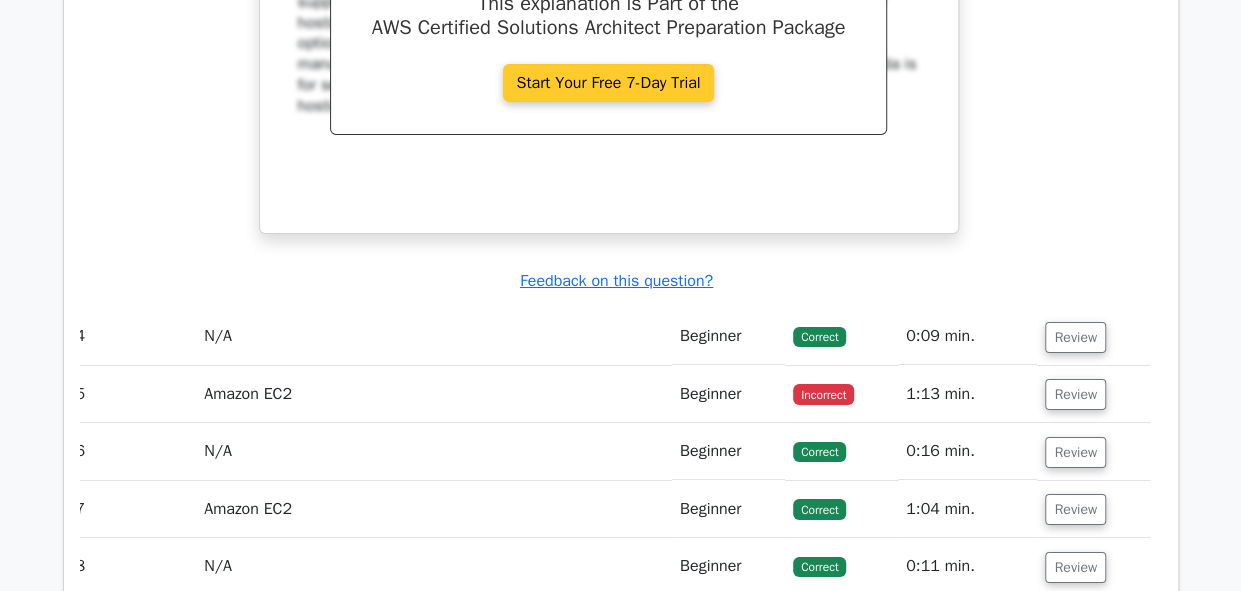 scroll, scrollTop: 3507, scrollLeft: 0, axis: vertical 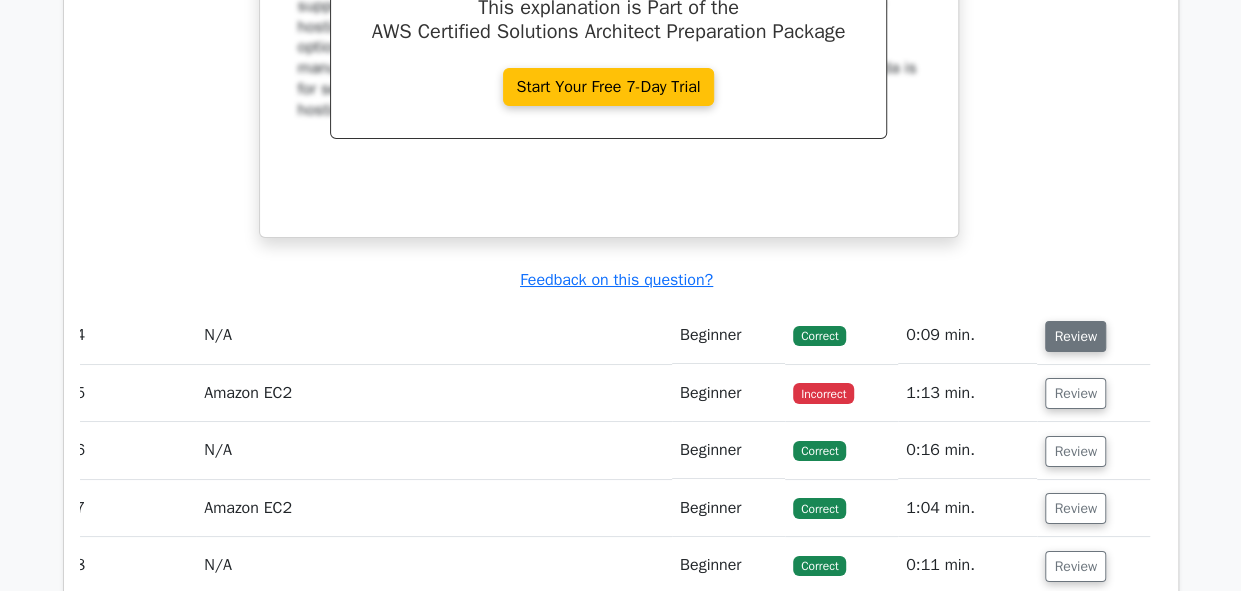 click on "Review" at bounding box center [1075, 336] 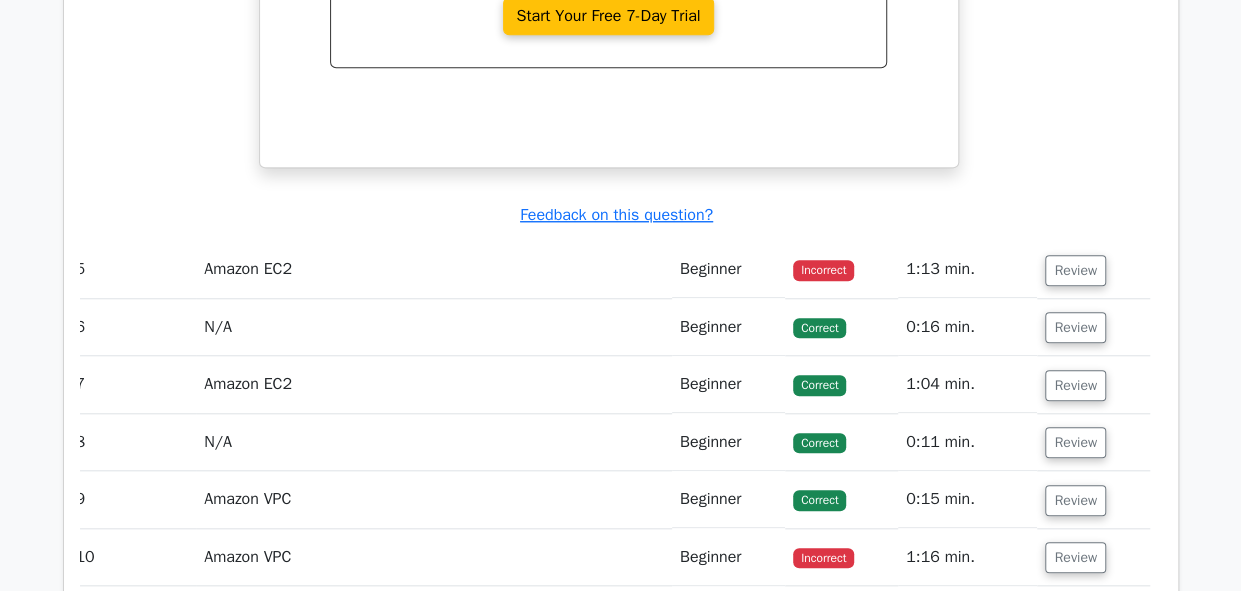 scroll, scrollTop: 4441, scrollLeft: 0, axis: vertical 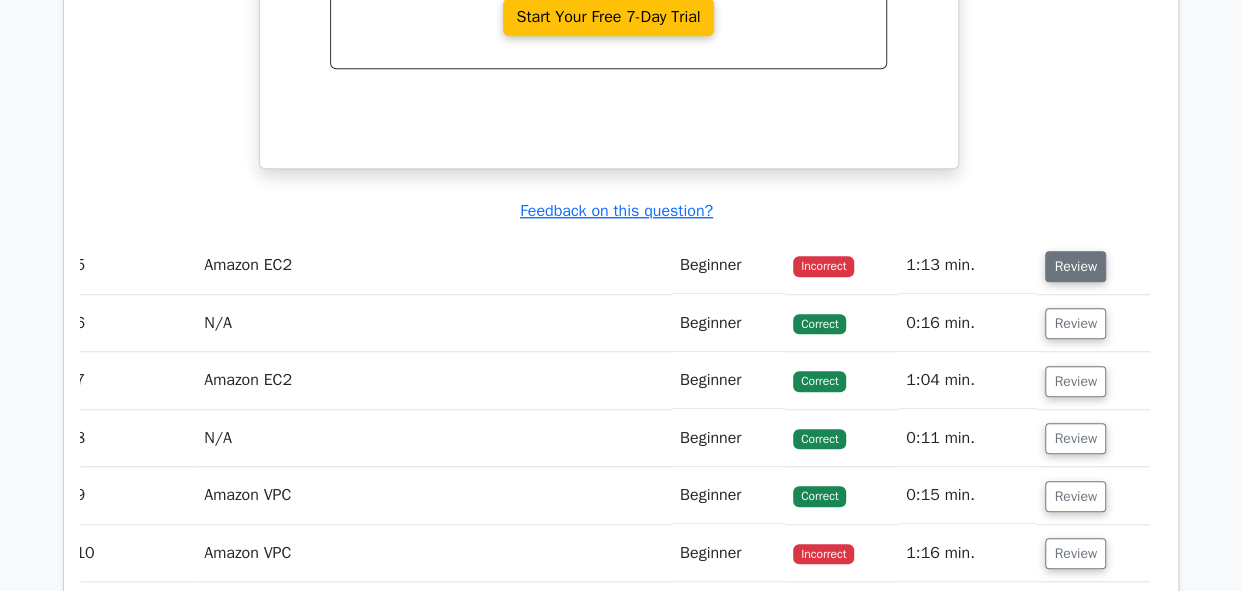 click on "Review" at bounding box center (1075, 266) 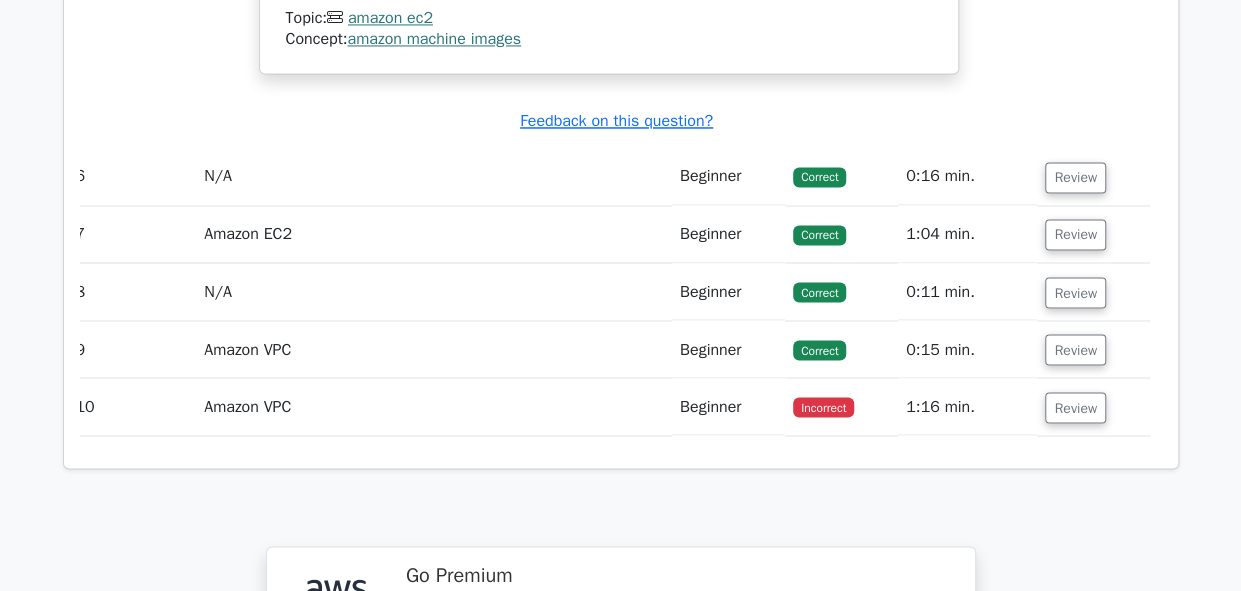 scroll, scrollTop: 5325, scrollLeft: 0, axis: vertical 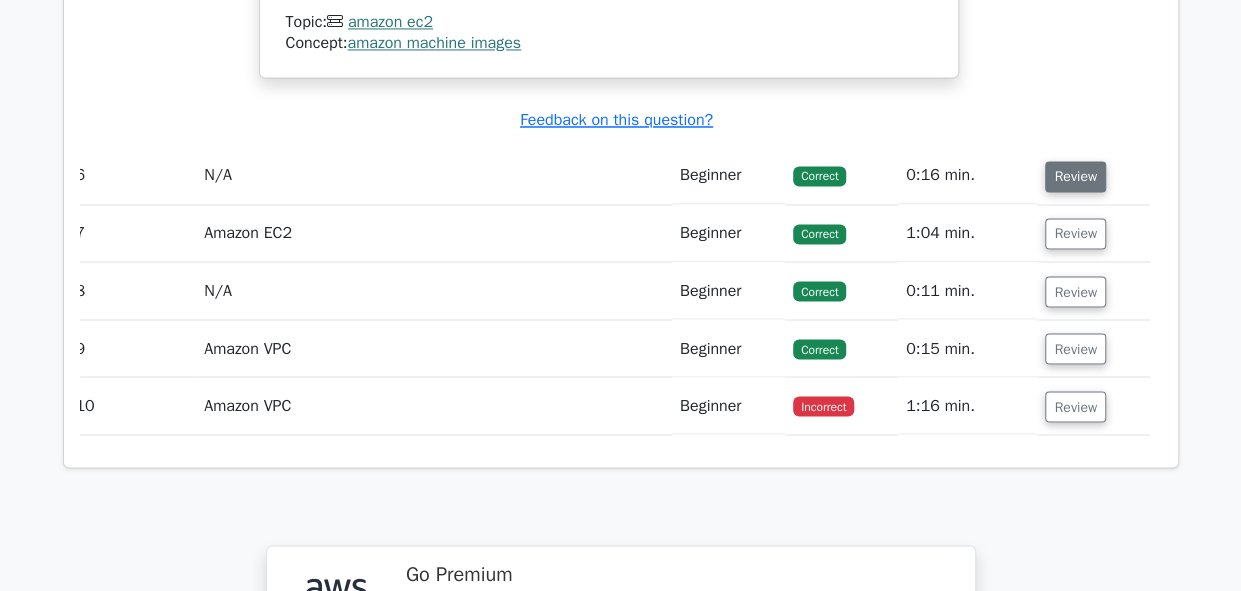 click on "Review" at bounding box center (1075, 176) 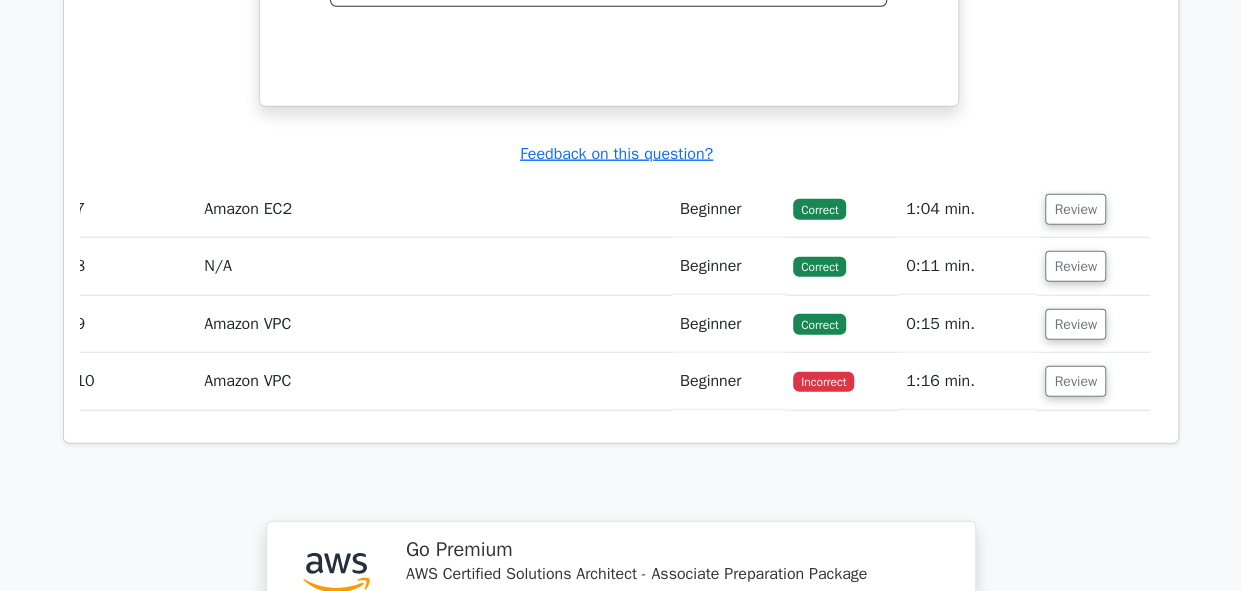scroll, scrollTop: 6134, scrollLeft: 0, axis: vertical 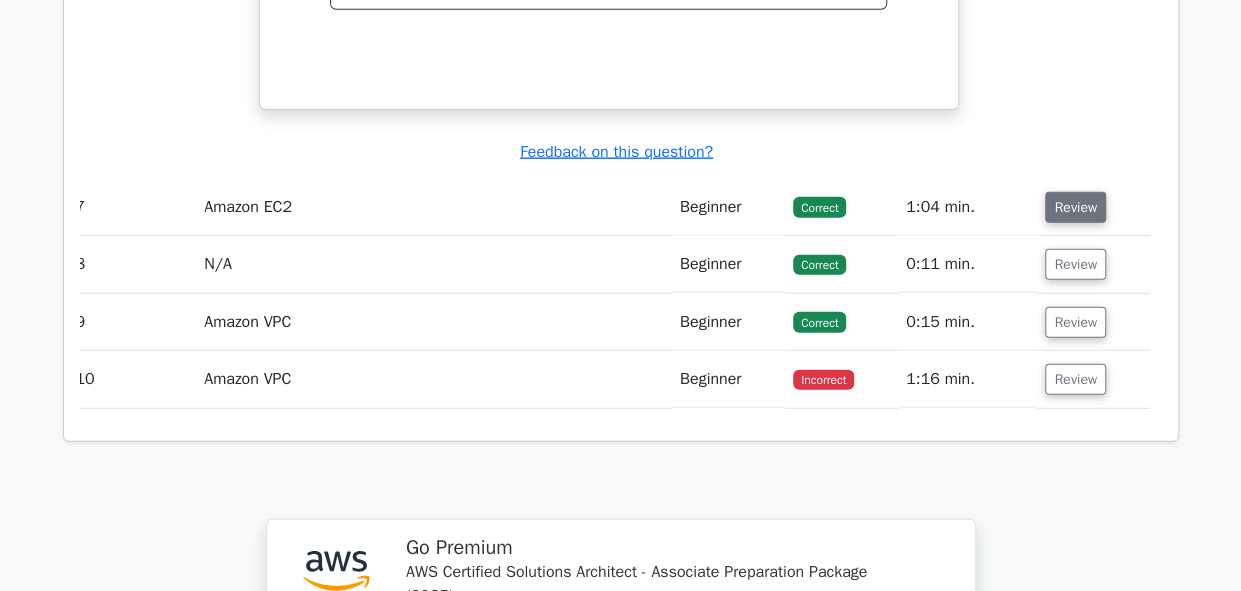 click on "Review" at bounding box center [1075, 207] 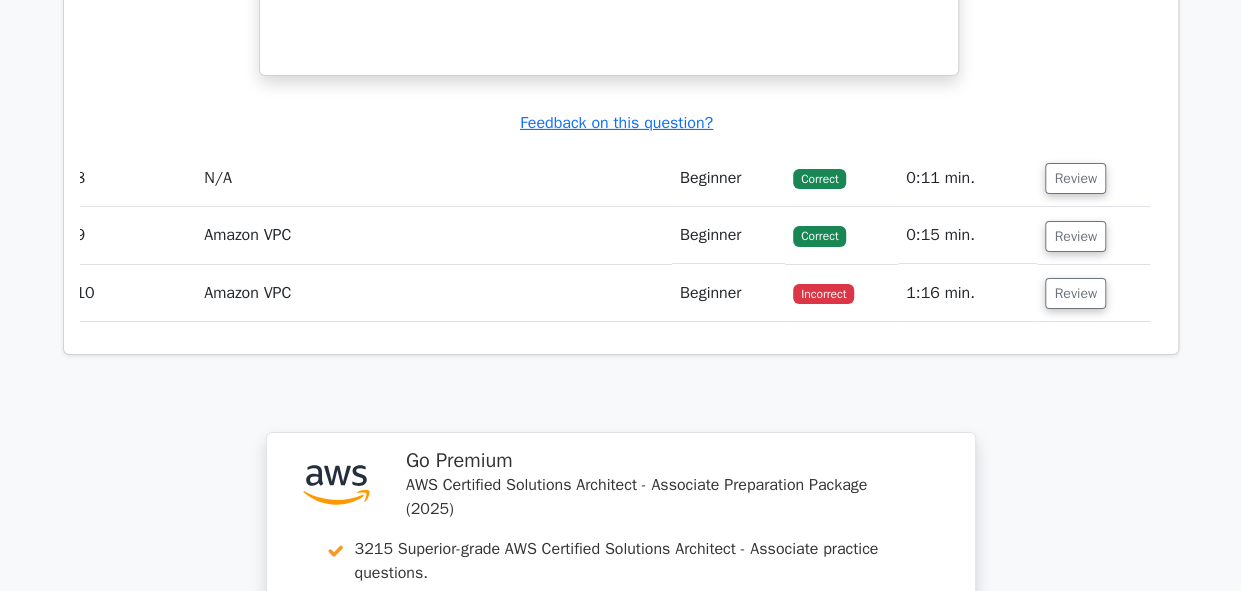 scroll, scrollTop: 7090, scrollLeft: 0, axis: vertical 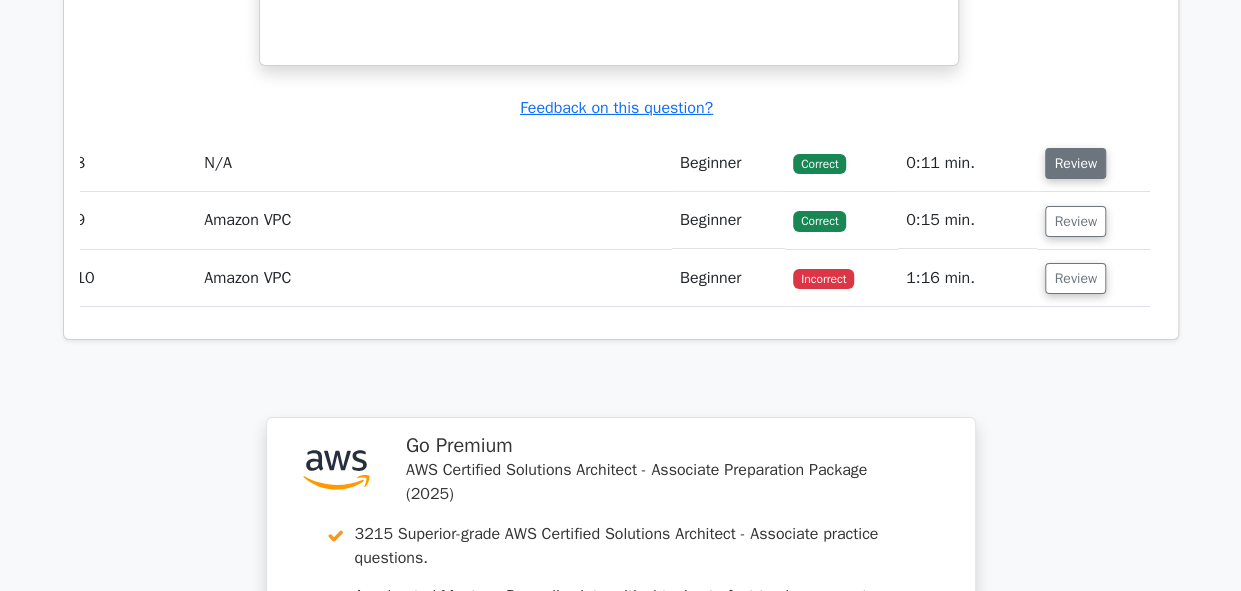 click on "Review" at bounding box center [1075, 163] 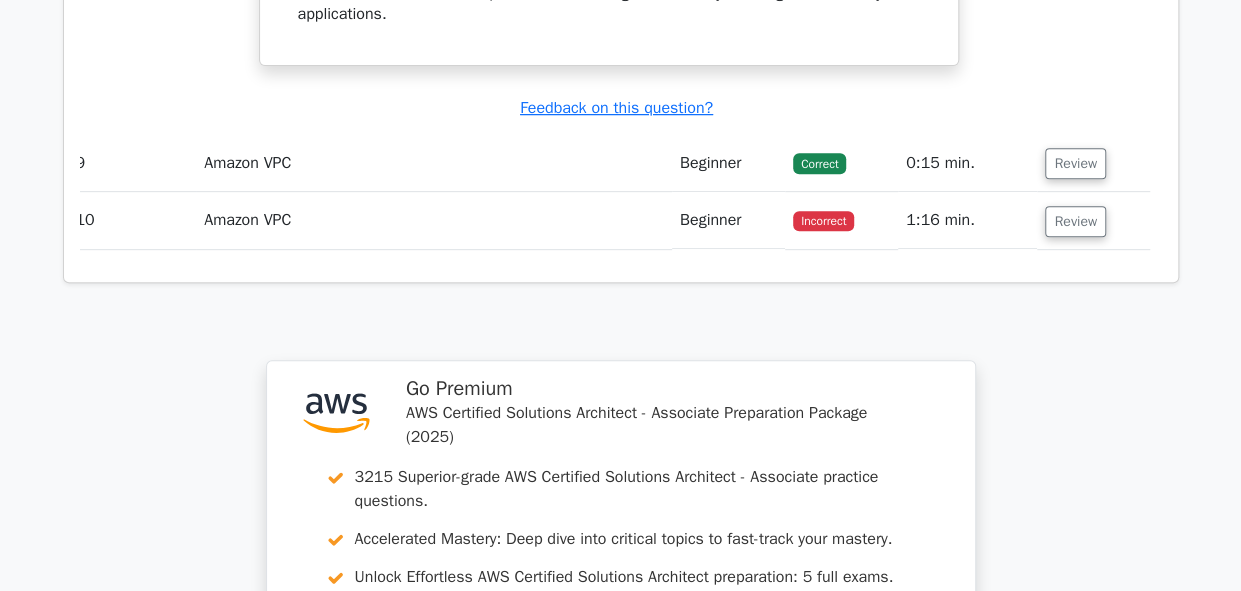 scroll, scrollTop: 7849, scrollLeft: 0, axis: vertical 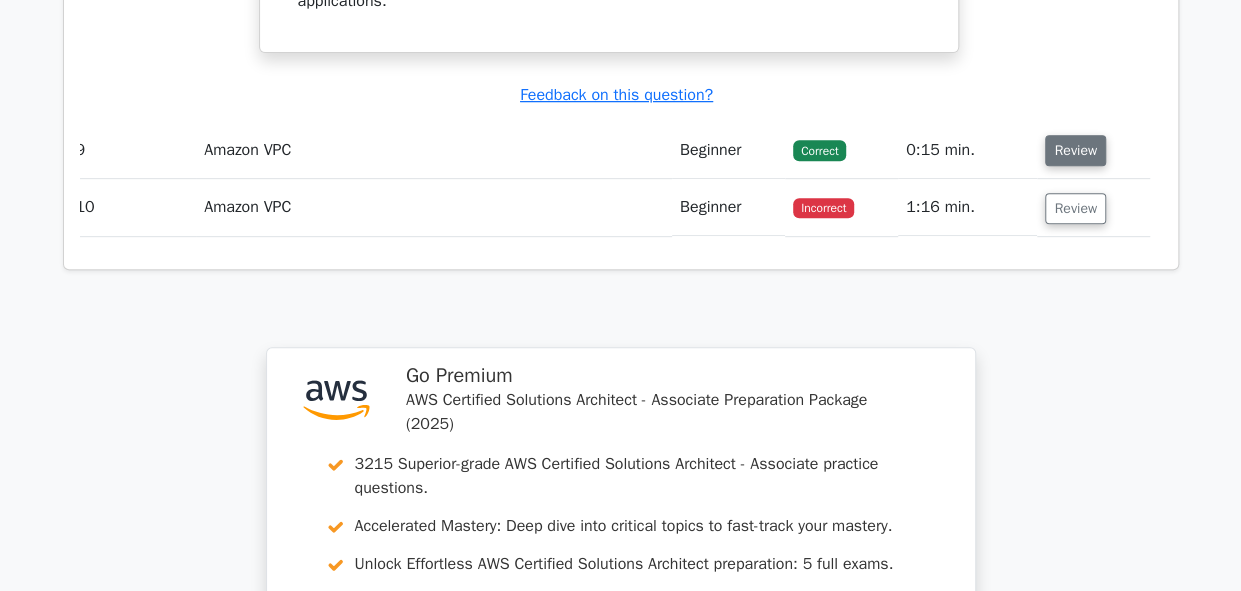 click on "Review" at bounding box center [1075, 150] 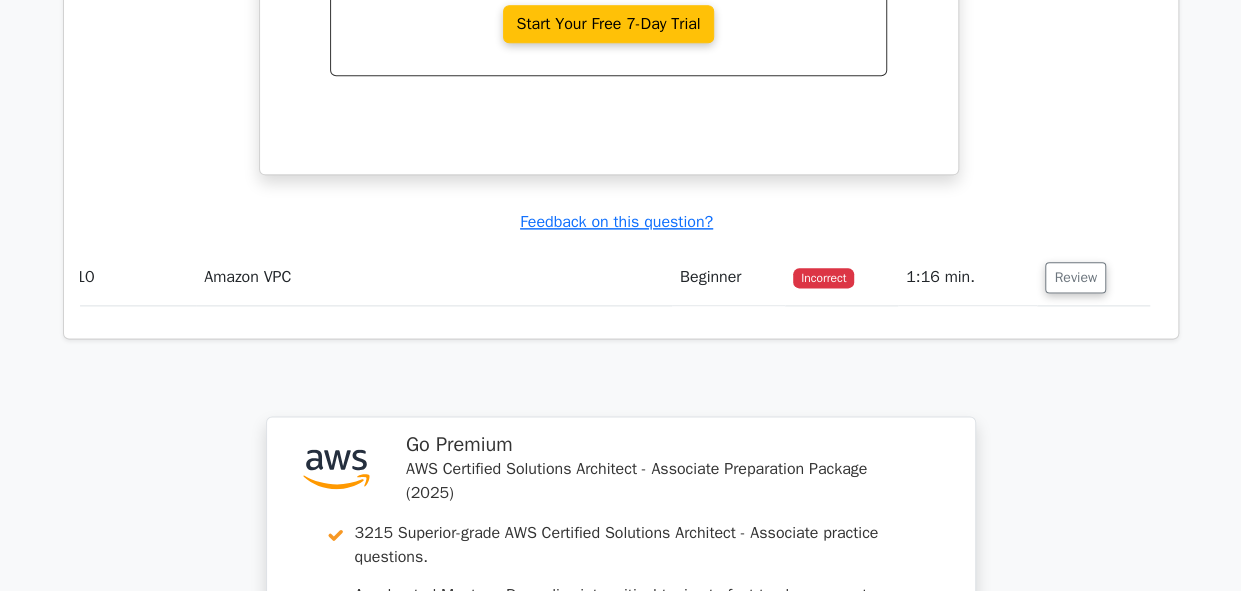 scroll, scrollTop: 8574, scrollLeft: 0, axis: vertical 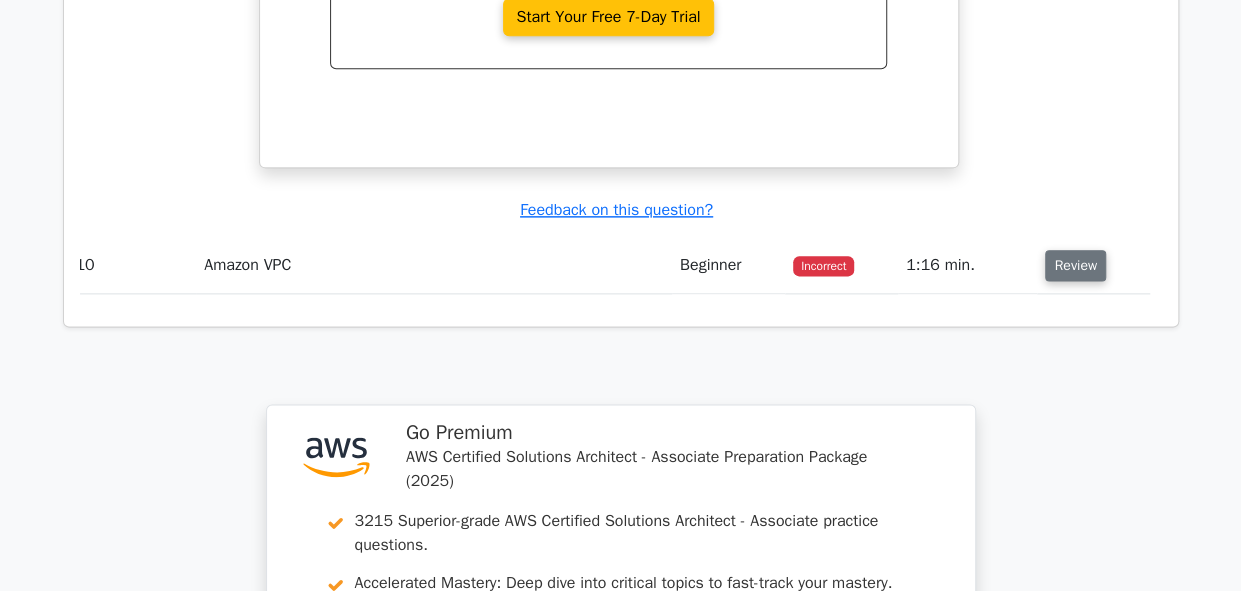 click on "Review" at bounding box center (1075, 265) 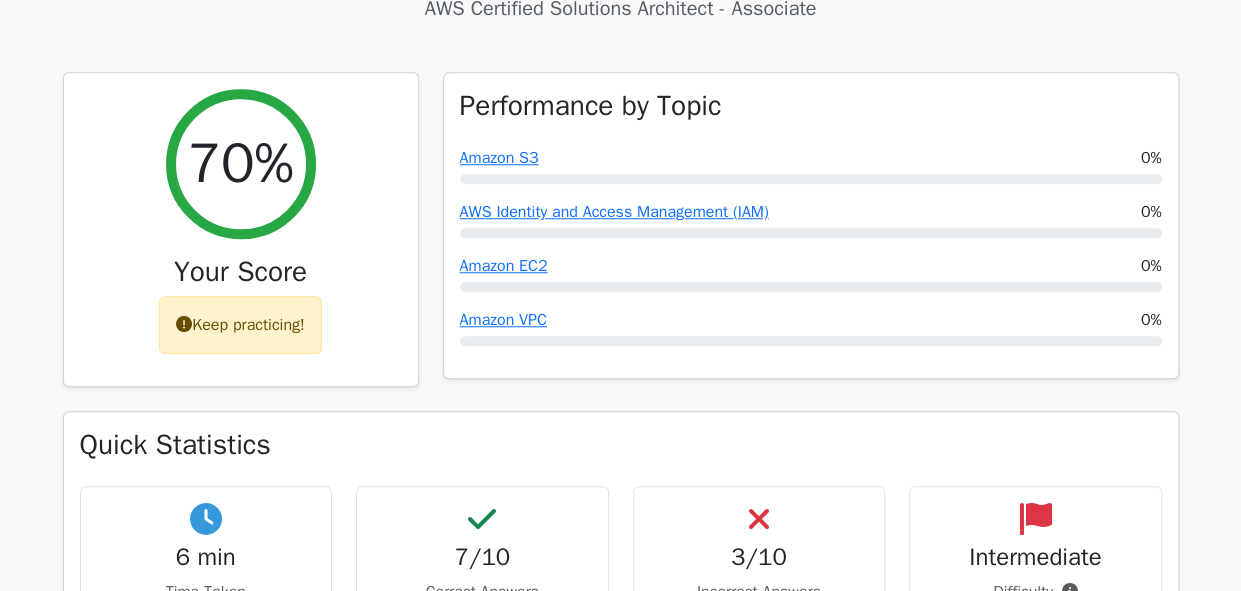 scroll, scrollTop: 704, scrollLeft: 0, axis: vertical 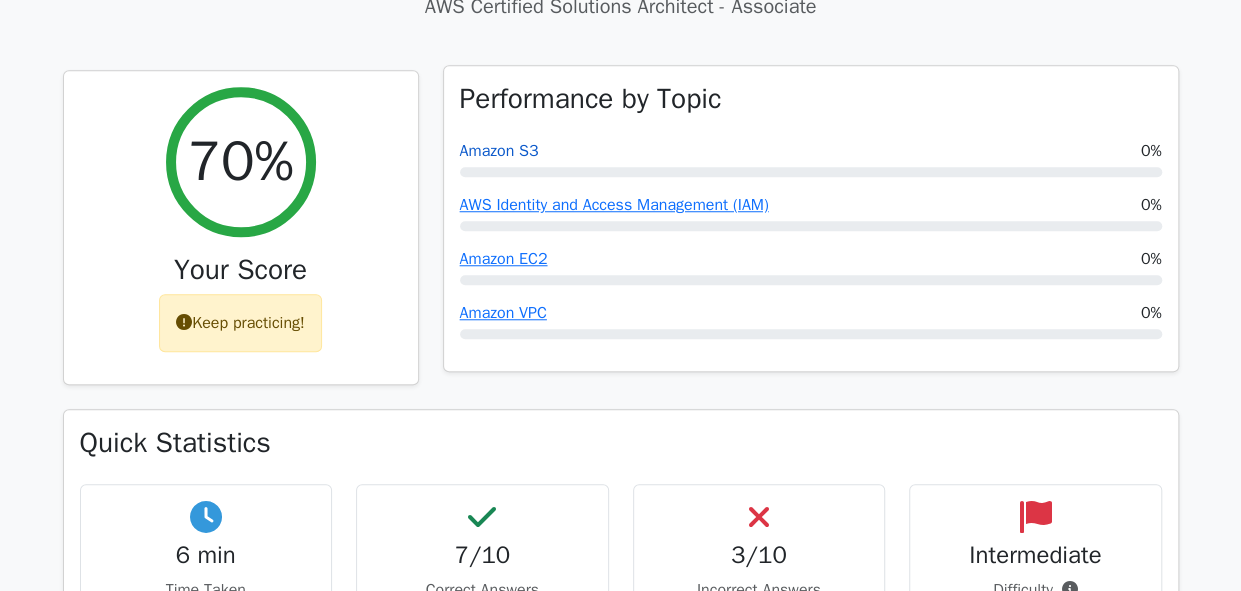 click on "Amazon S3" at bounding box center (499, 151) 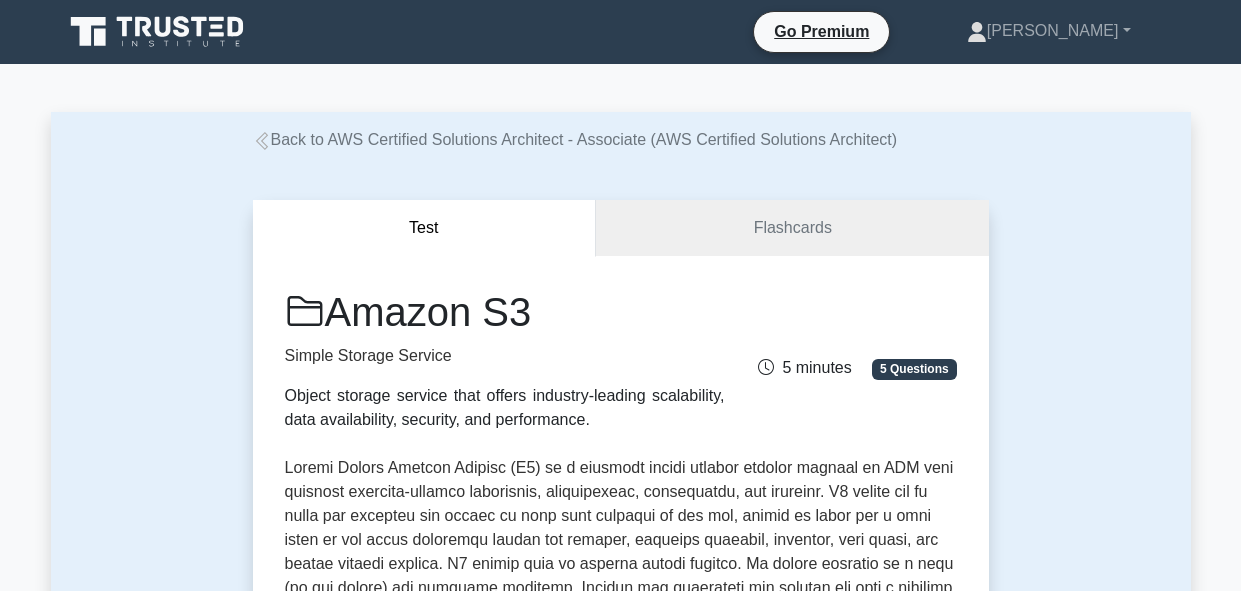 scroll, scrollTop: 0, scrollLeft: 0, axis: both 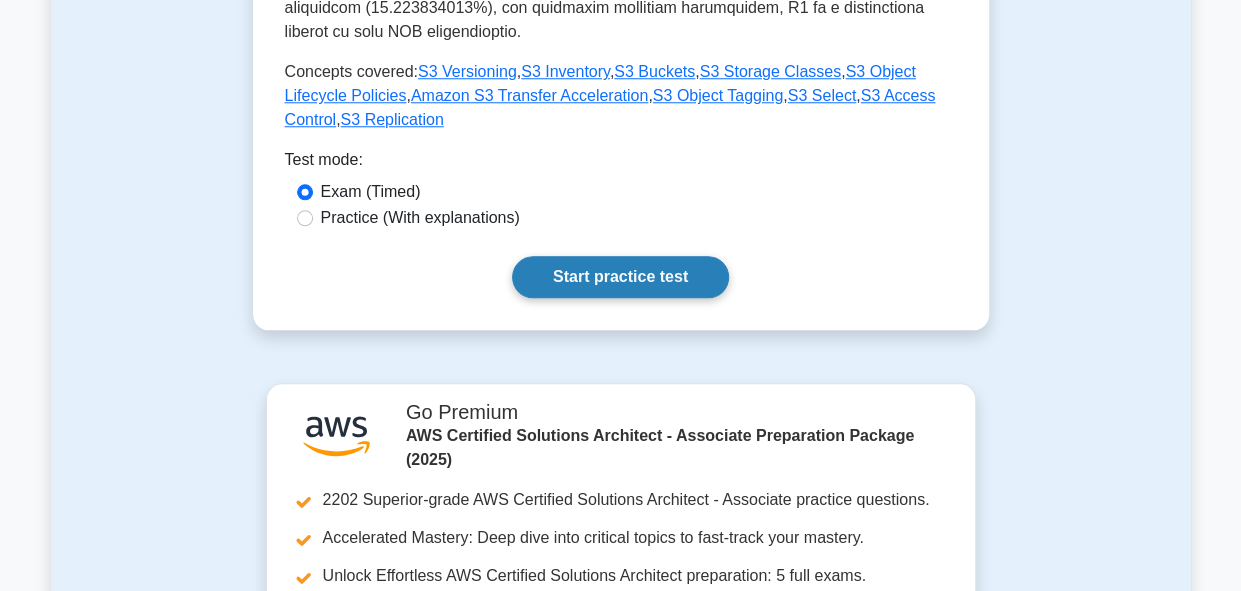 click on "Start practice test" at bounding box center (620, 277) 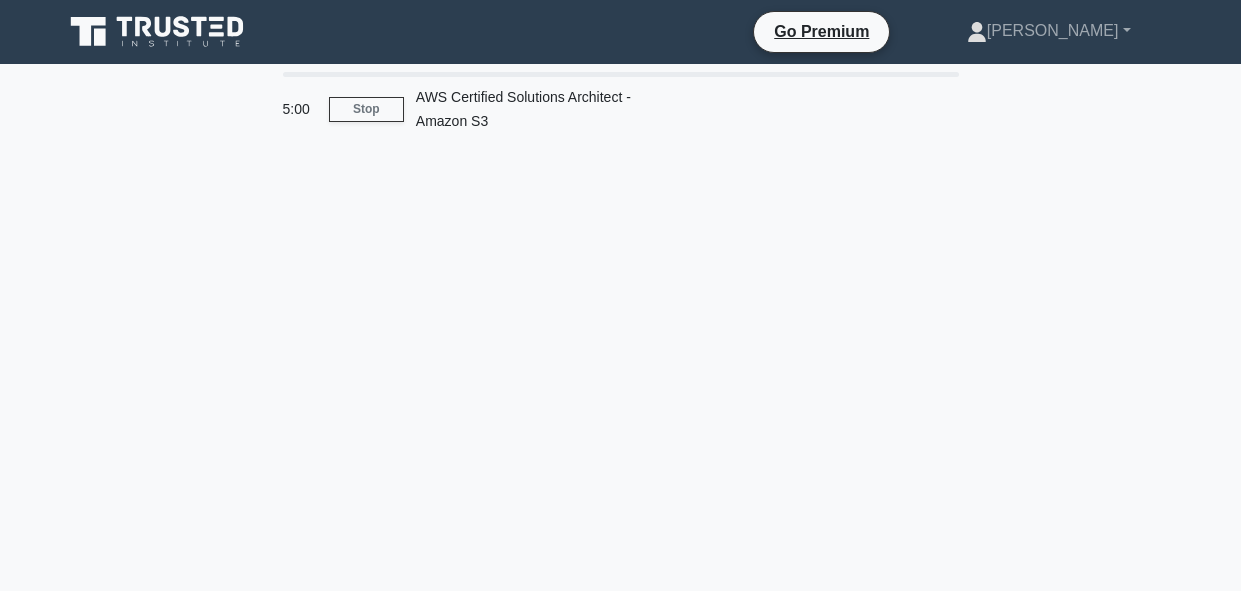 scroll, scrollTop: 0, scrollLeft: 0, axis: both 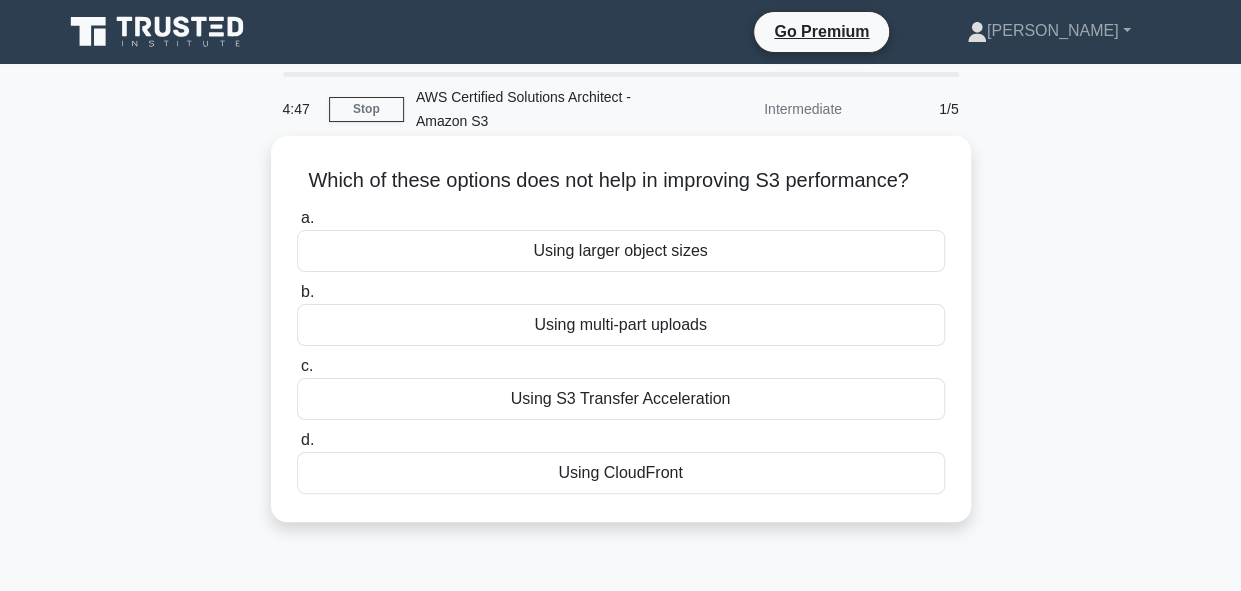click on "Using CloudFront" at bounding box center [621, 473] 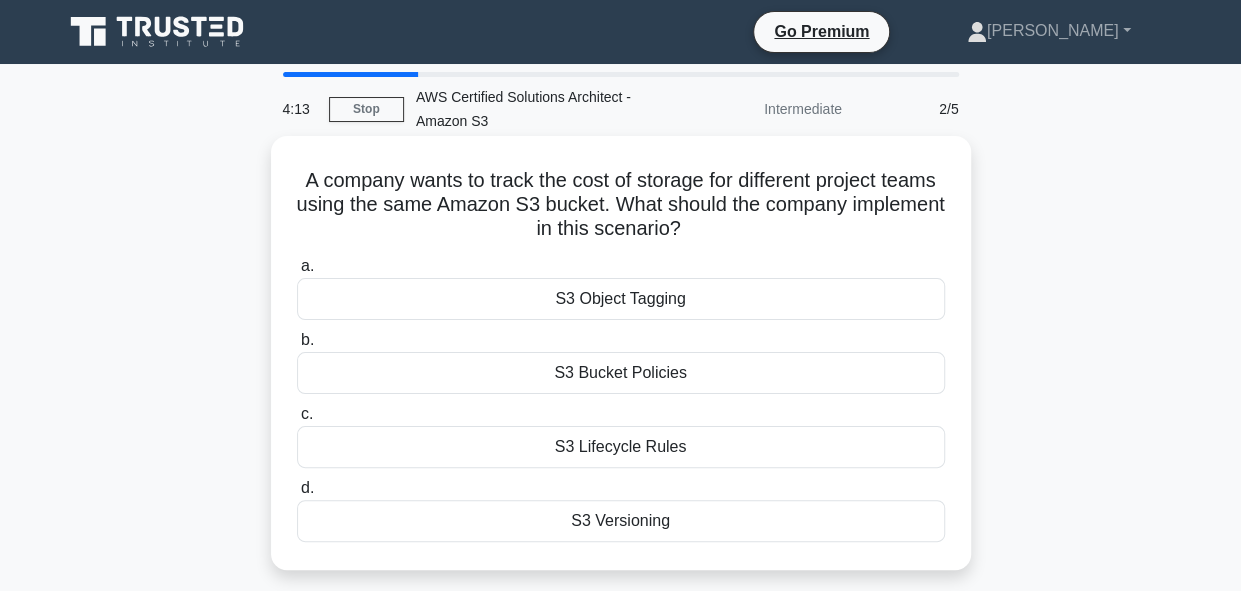click on "S3 Versioning" at bounding box center (621, 521) 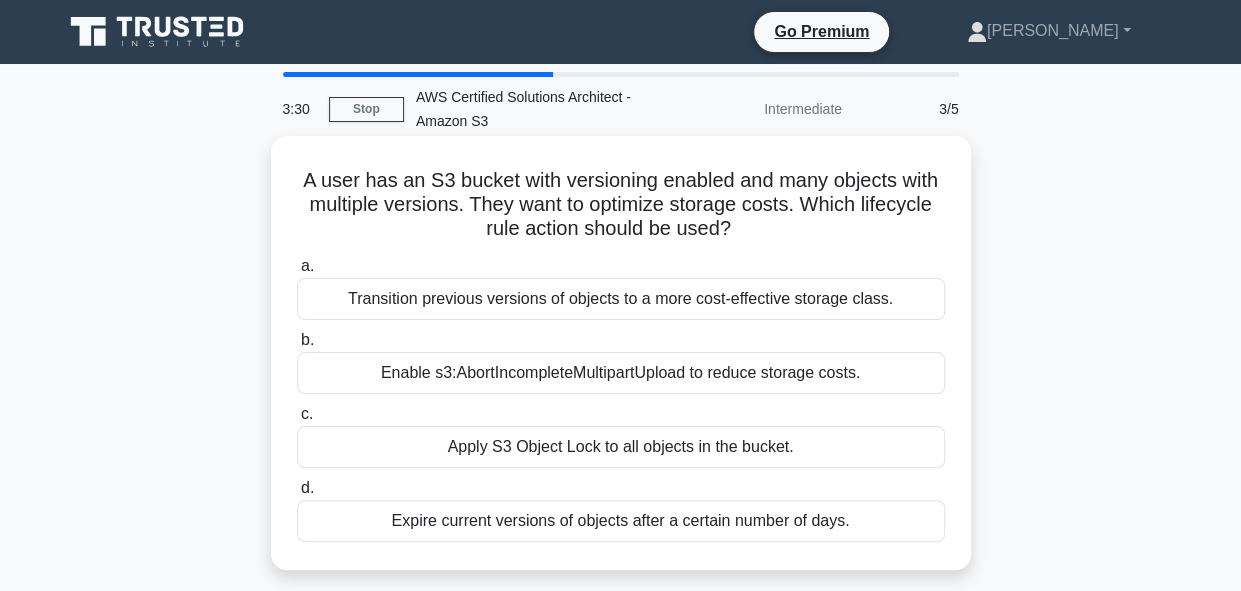 click on "Expire current versions of objects after a certain number of days." at bounding box center [621, 521] 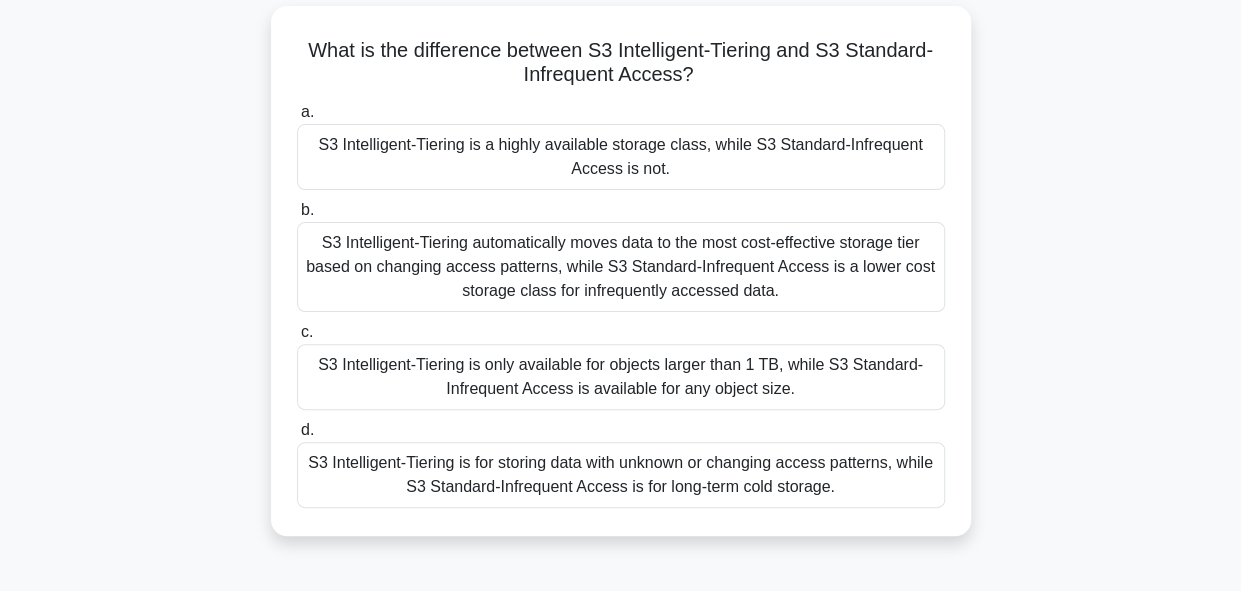 scroll, scrollTop: 134, scrollLeft: 0, axis: vertical 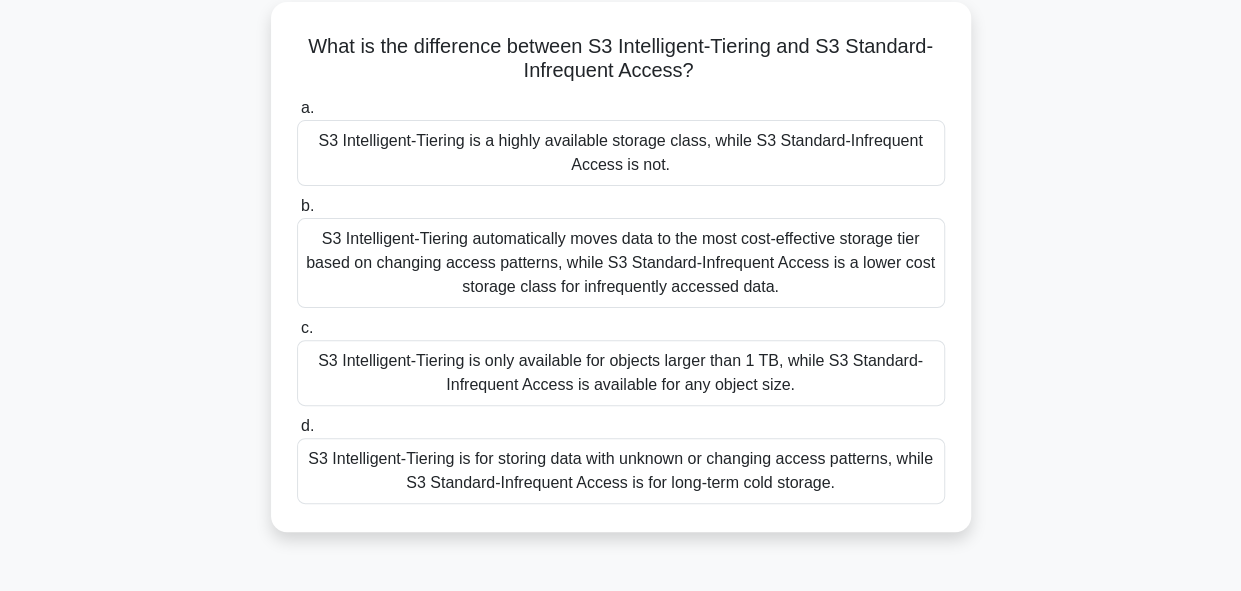 click on "S3 Intelligent-Tiering automatically moves data to the most cost-effective storage tier based on changing access patterns, while S3 Standard-Infrequent Access is a lower cost storage class for infrequently accessed data." at bounding box center [621, 263] 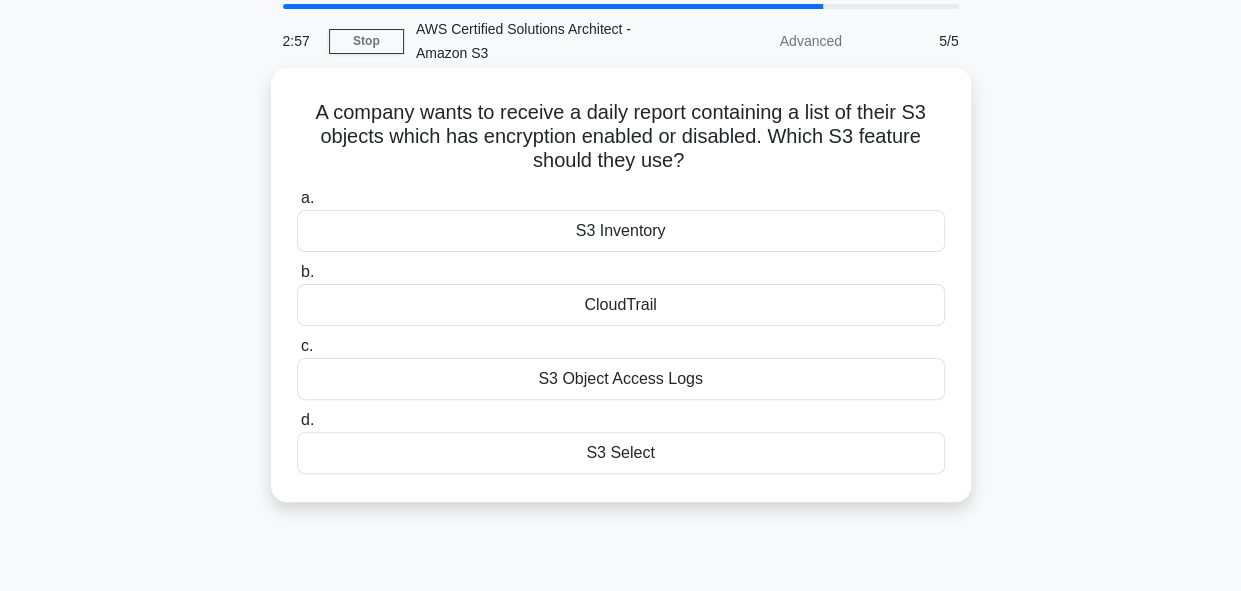 scroll, scrollTop: 0, scrollLeft: 0, axis: both 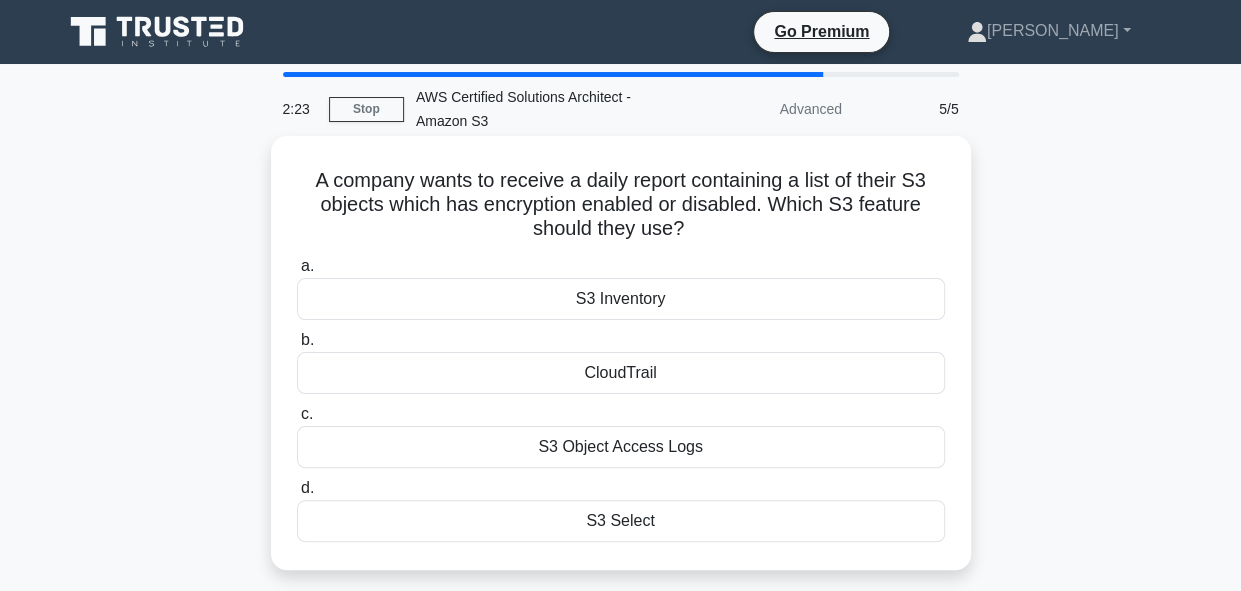 click on "S3 Object Access Logs" at bounding box center (621, 447) 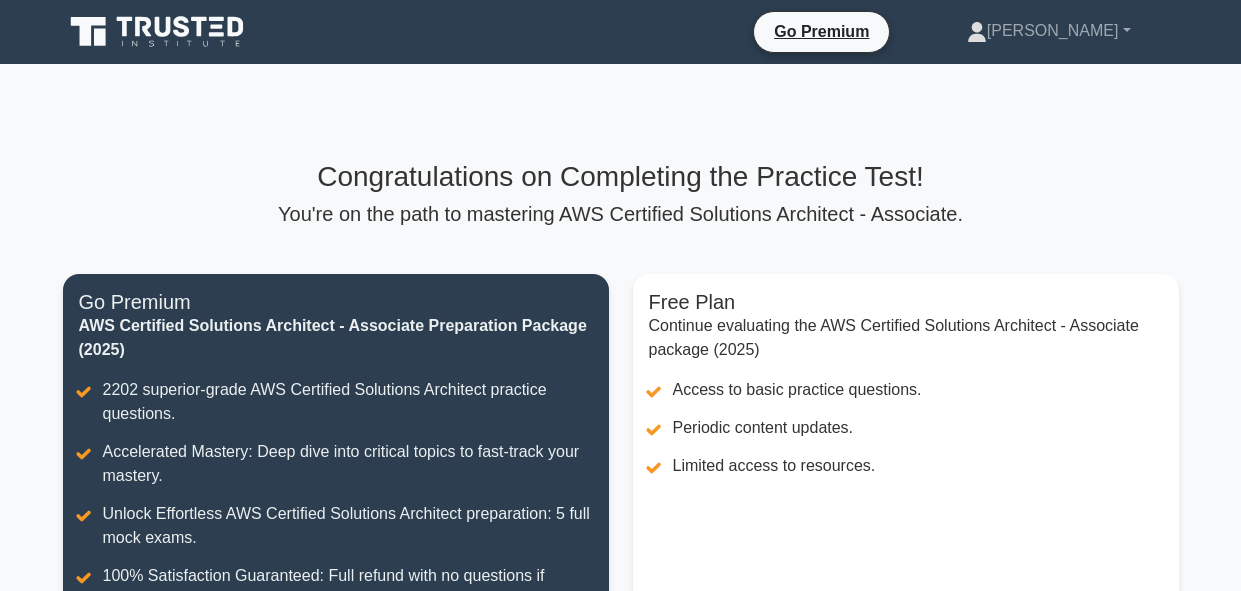 scroll, scrollTop: 526, scrollLeft: 0, axis: vertical 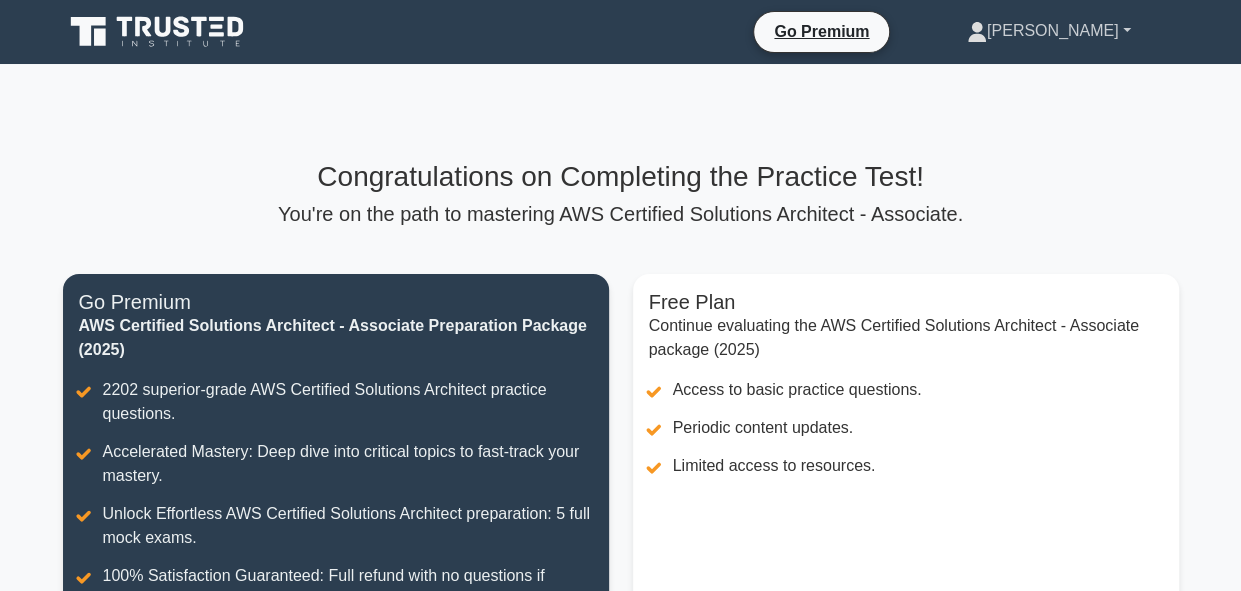 click on "[PERSON_NAME]" at bounding box center (1049, 31) 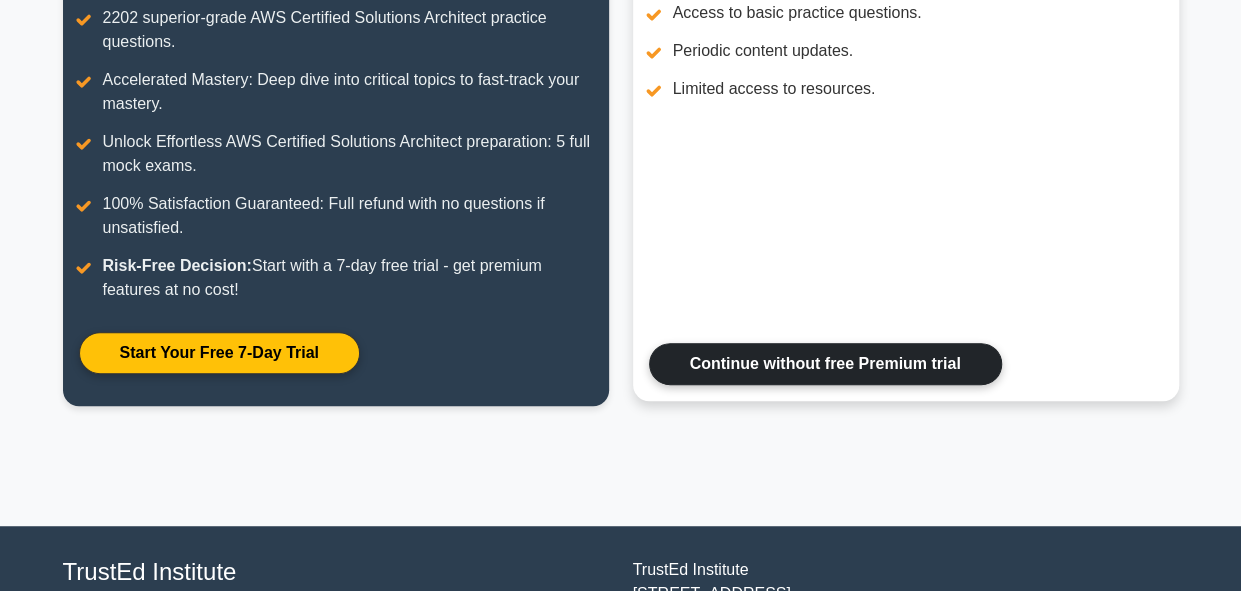 scroll, scrollTop: 526, scrollLeft: 0, axis: vertical 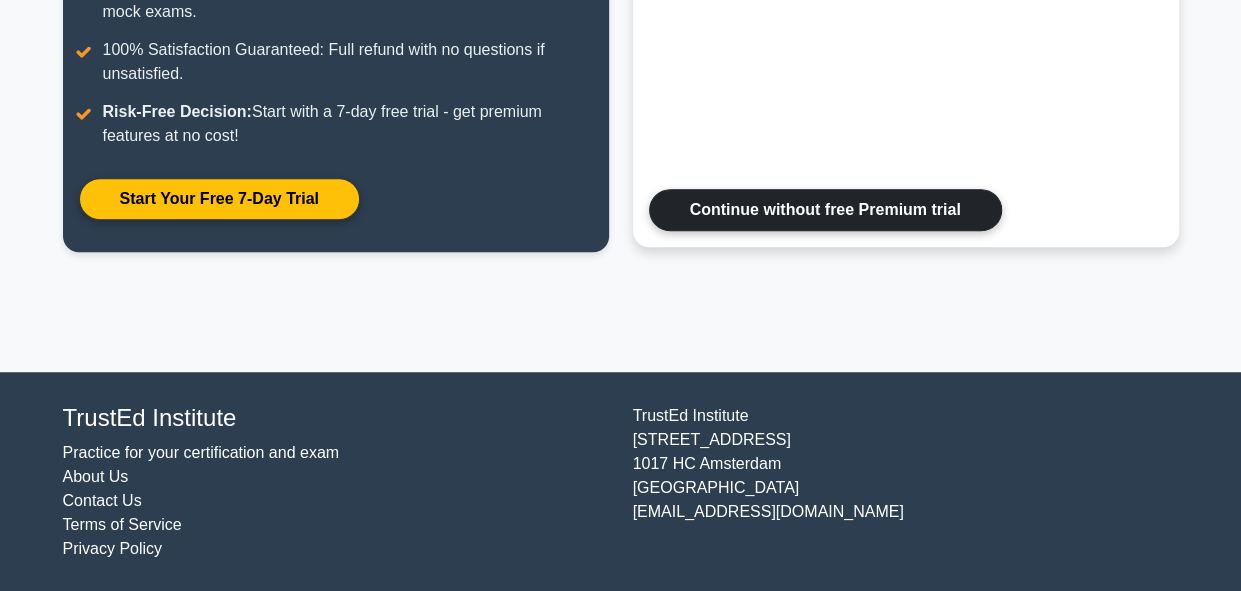 click on "Continue without free Premium trial" at bounding box center [825, 210] 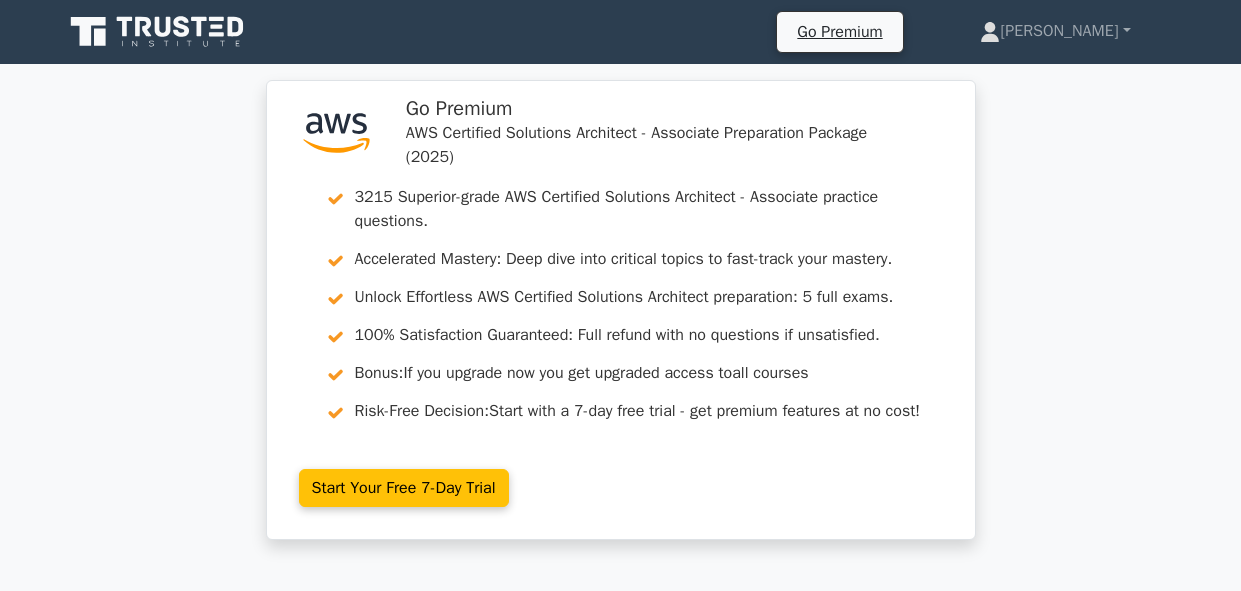 scroll, scrollTop: 0, scrollLeft: 0, axis: both 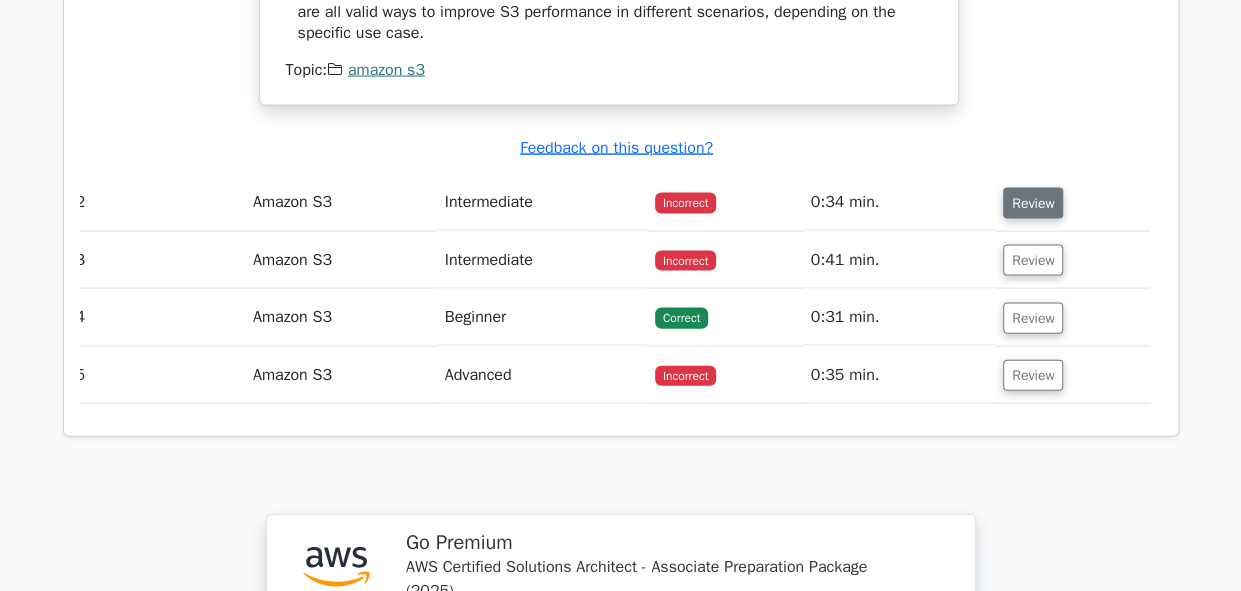 click on "Review" at bounding box center [1033, 203] 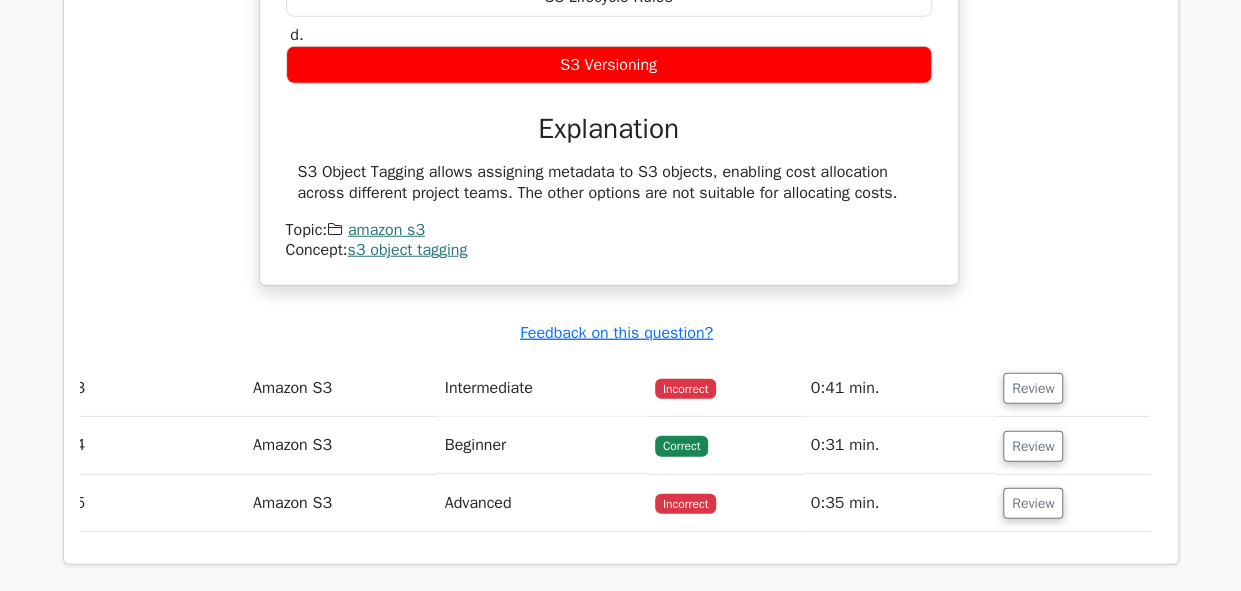 scroll, scrollTop: 2537, scrollLeft: 0, axis: vertical 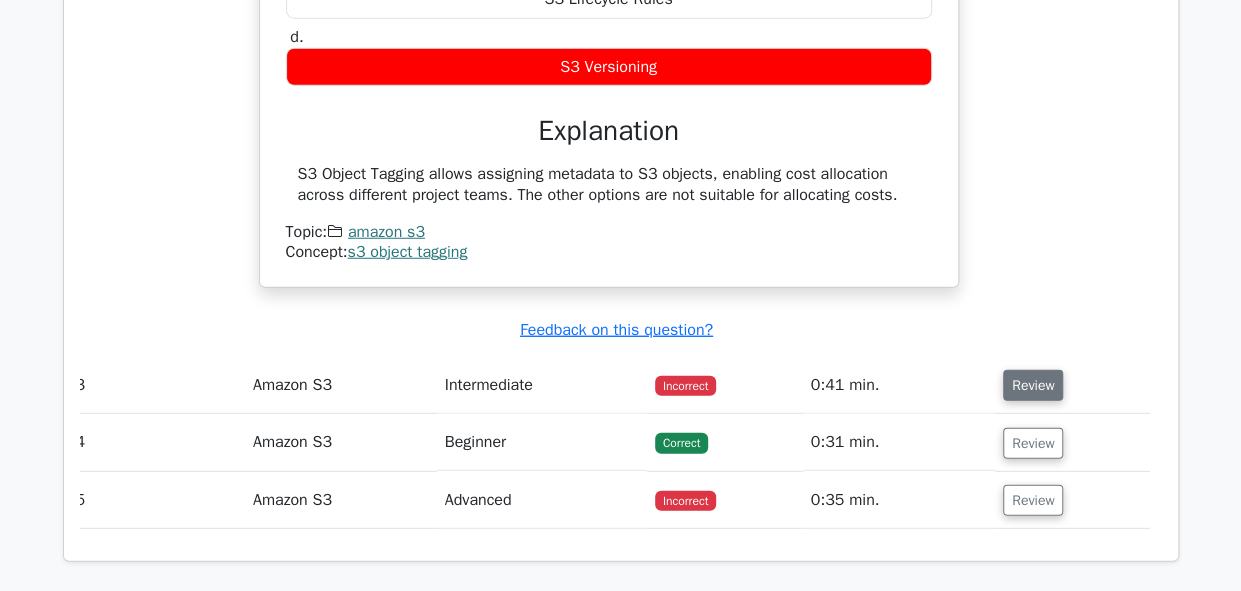 click on "Review" at bounding box center (1033, 385) 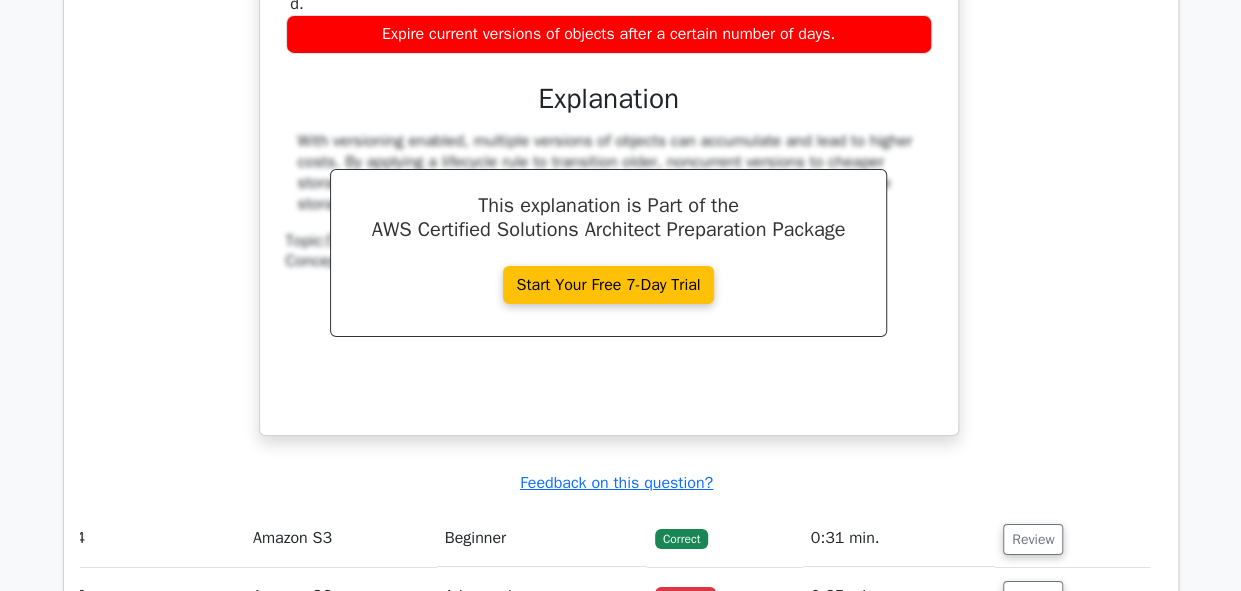 scroll, scrollTop: 3275, scrollLeft: 0, axis: vertical 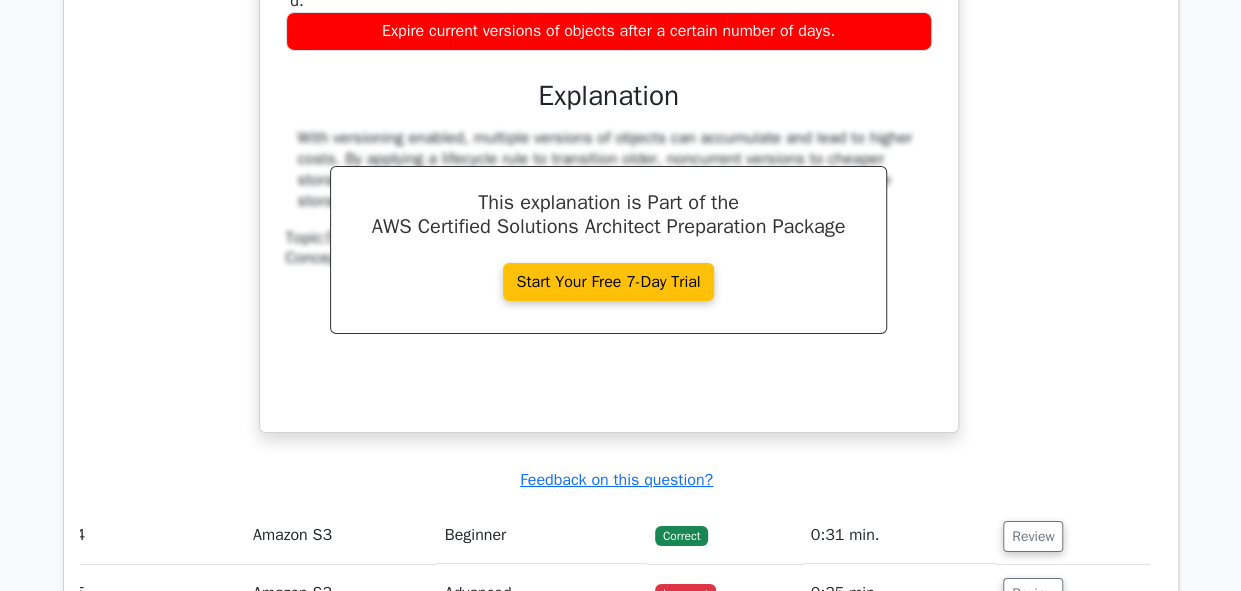 click on "With versioning enabled, multiple versions of objects can accumulate and lead to higher costs. By applying a lifecycle rule to transition older, noncurrent versions to cheaper storage classes such as Glacier or Glacier Deep Archive, you can significantly reduce storage expenditures while still retaining necessary data." at bounding box center (609, 169) 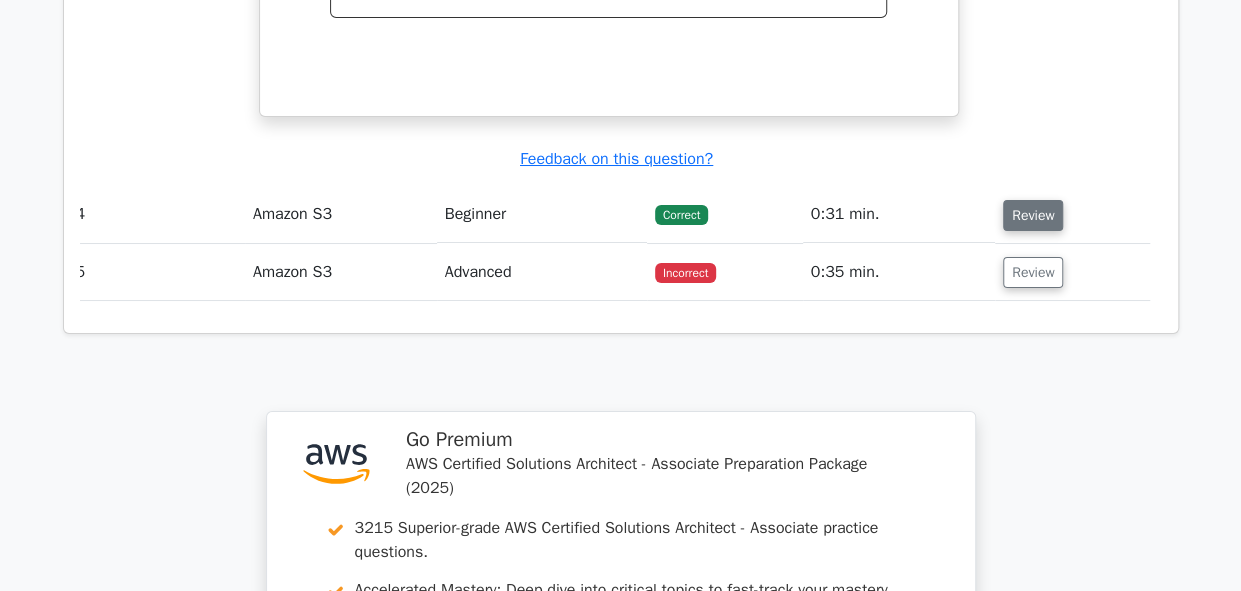 click on "Review" at bounding box center [1033, 215] 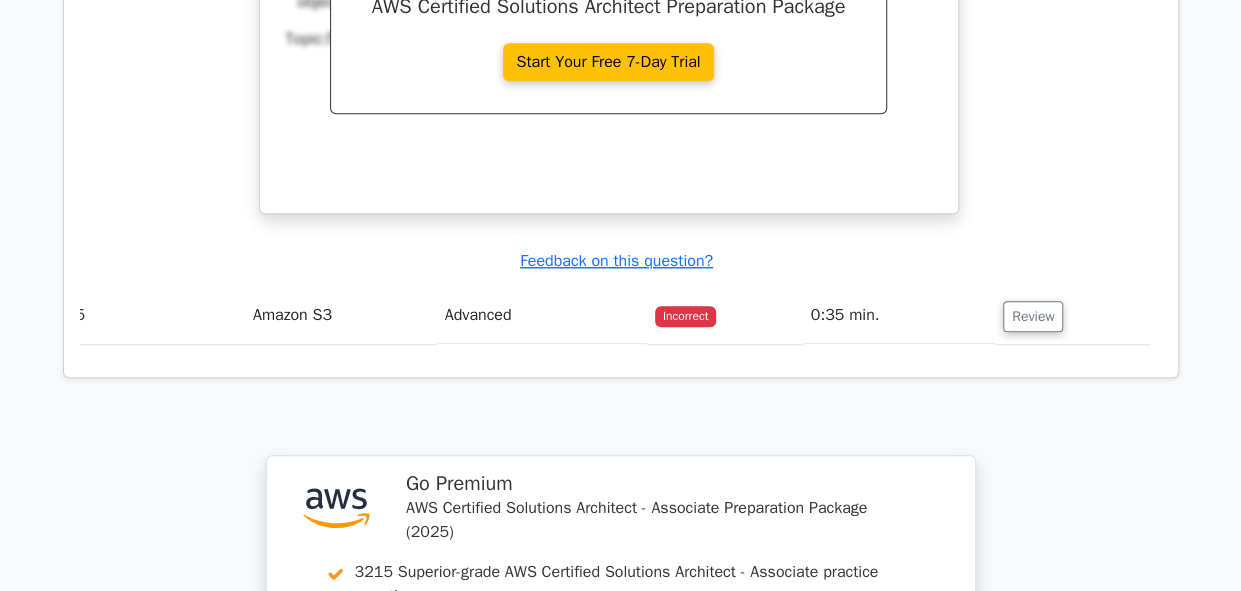 scroll, scrollTop: 4470, scrollLeft: 0, axis: vertical 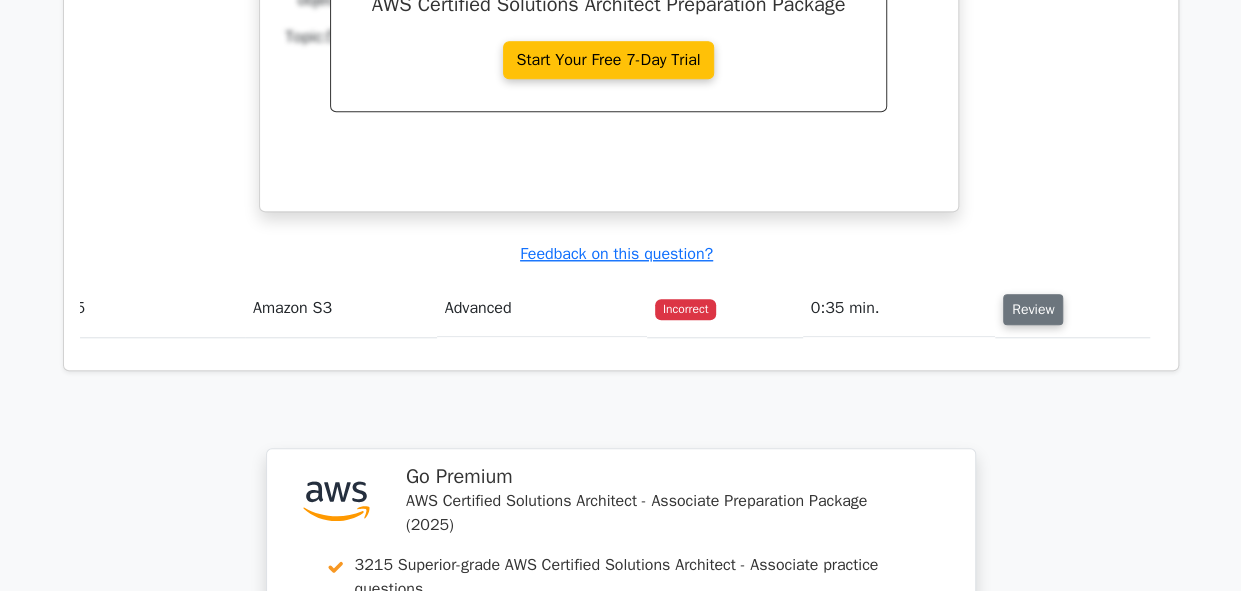 click on "Review" at bounding box center (1033, 309) 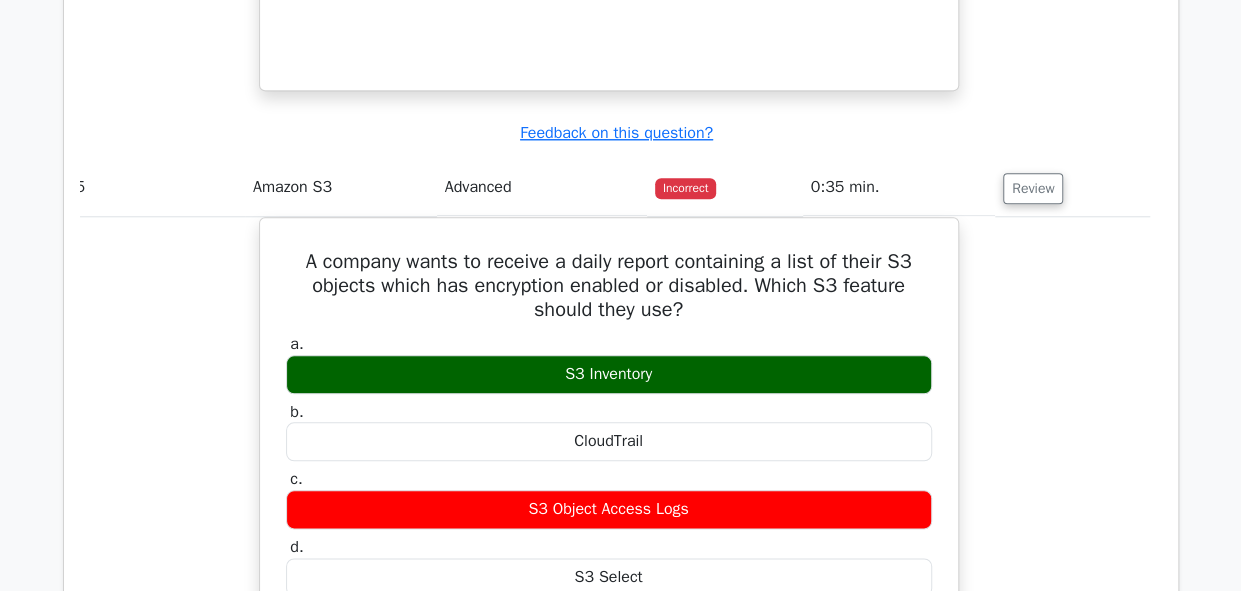scroll, scrollTop: 4595, scrollLeft: 0, axis: vertical 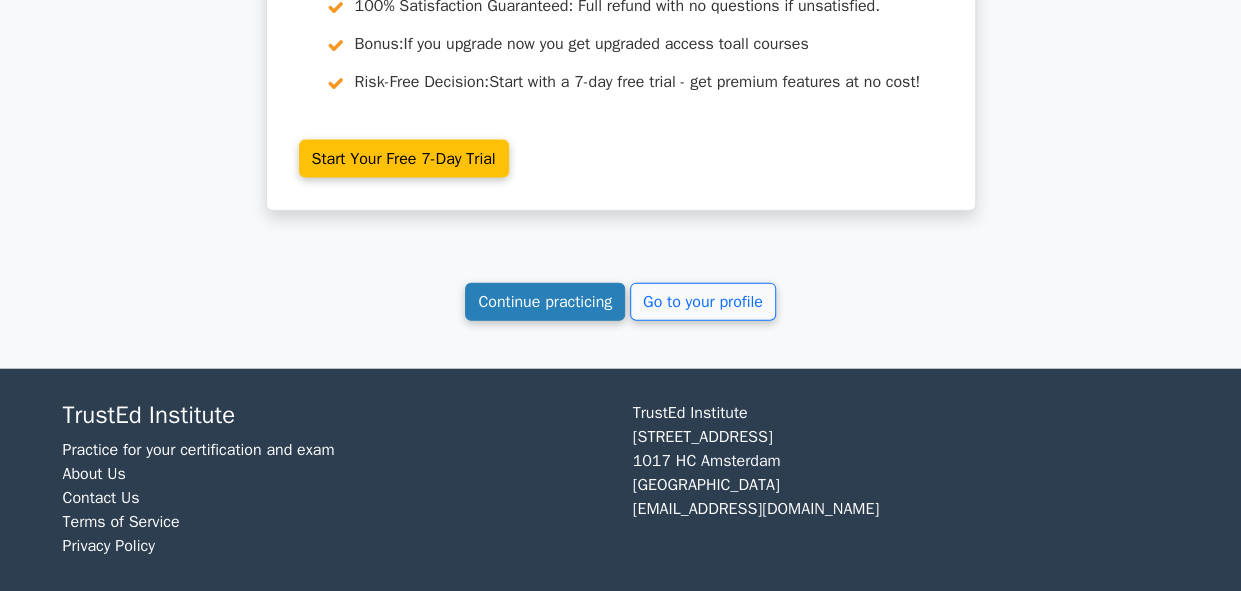 click on "Continue practicing" at bounding box center (545, 302) 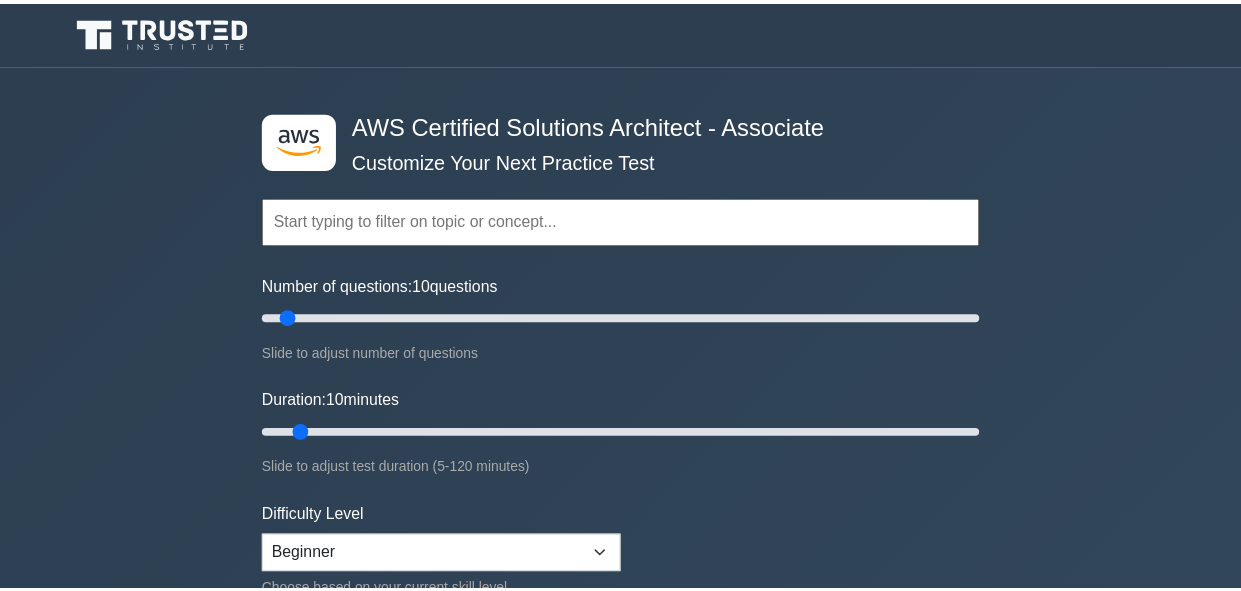 scroll, scrollTop: 0, scrollLeft: 0, axis: both 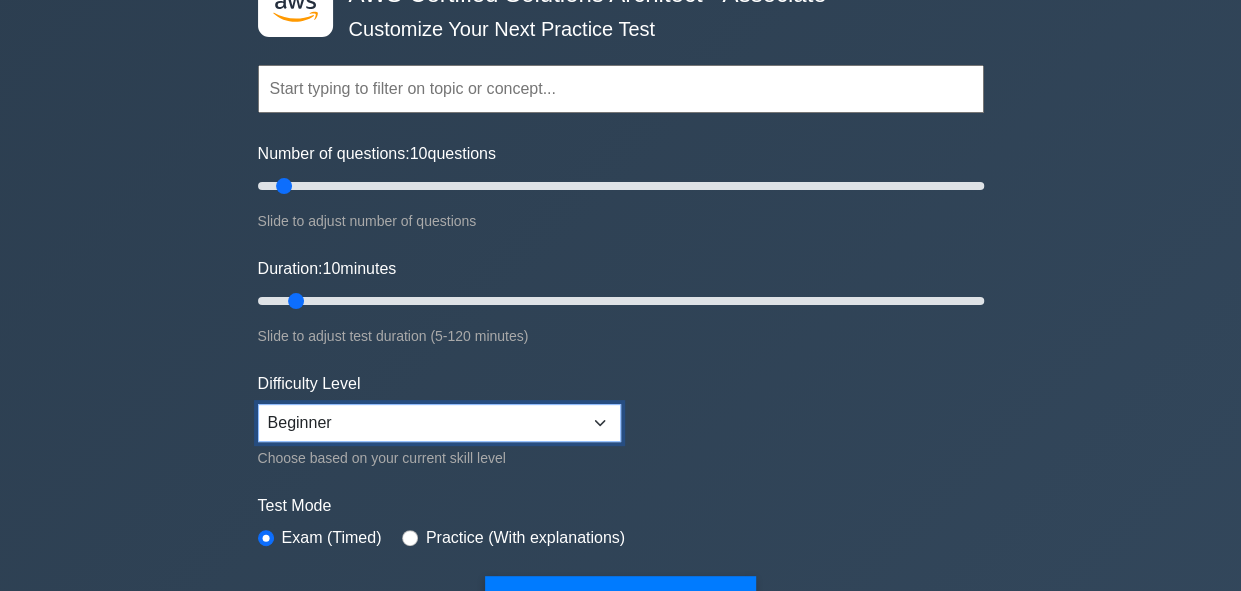 click on "Beginner
Intermediate
Expert" at bounding box center (439, 423) 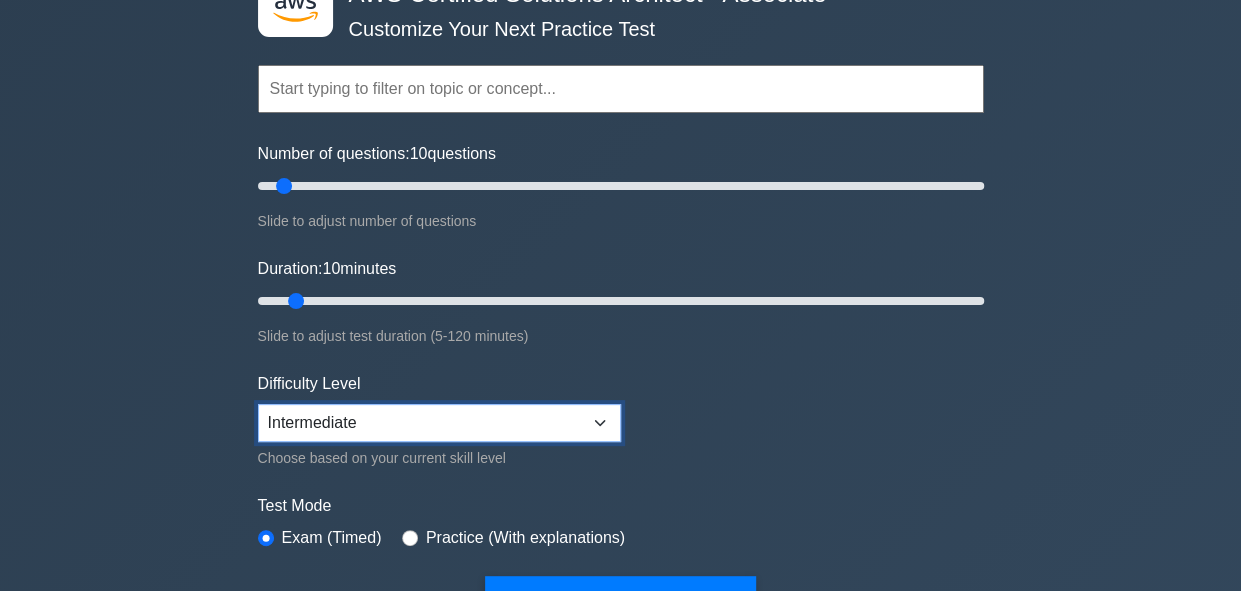 click on "Beginner
Intermediate
Expert" at bounding box center [439, 423] 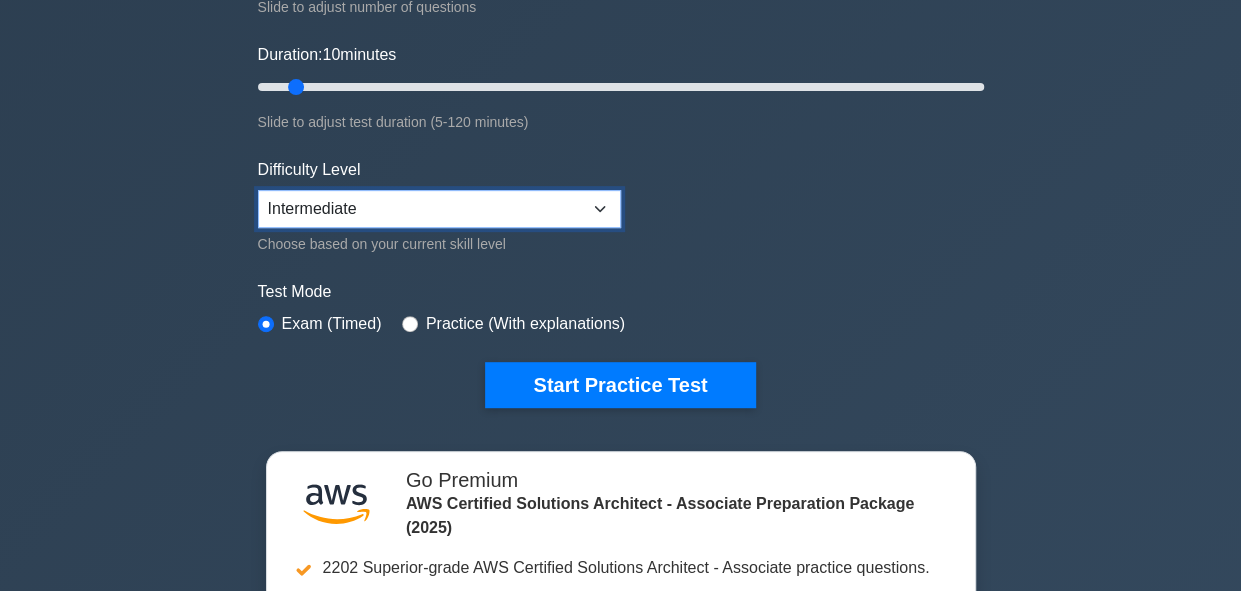 scroll, scrollTop: 347, scrollLeft: 0, axis: vertical 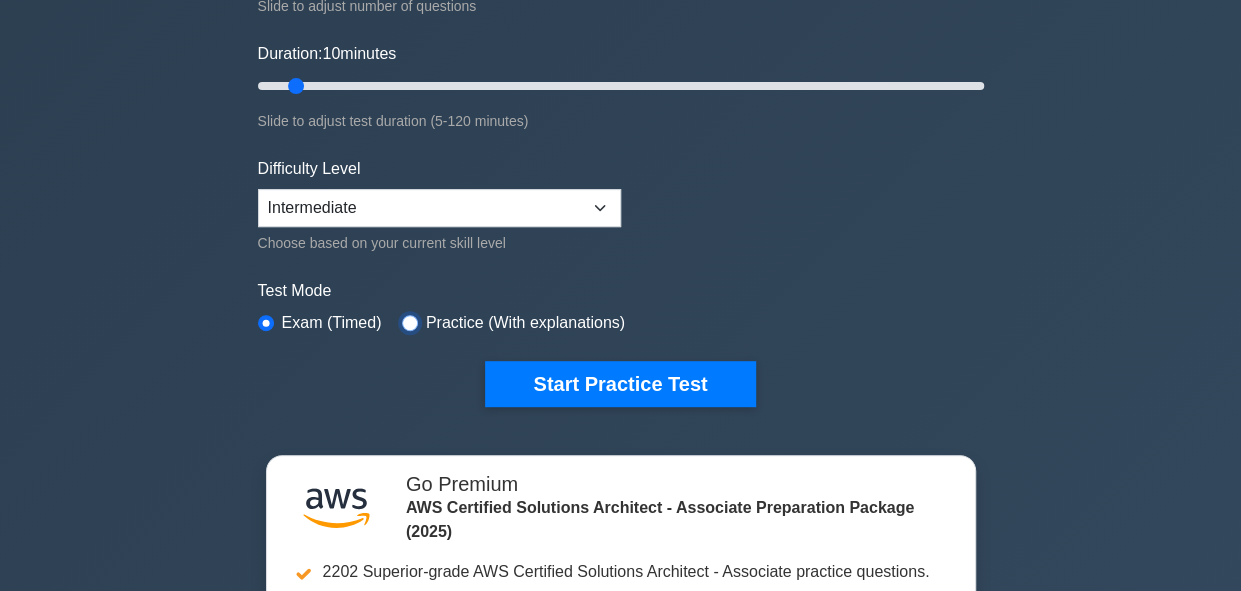 click at bounding box center (410, 323) 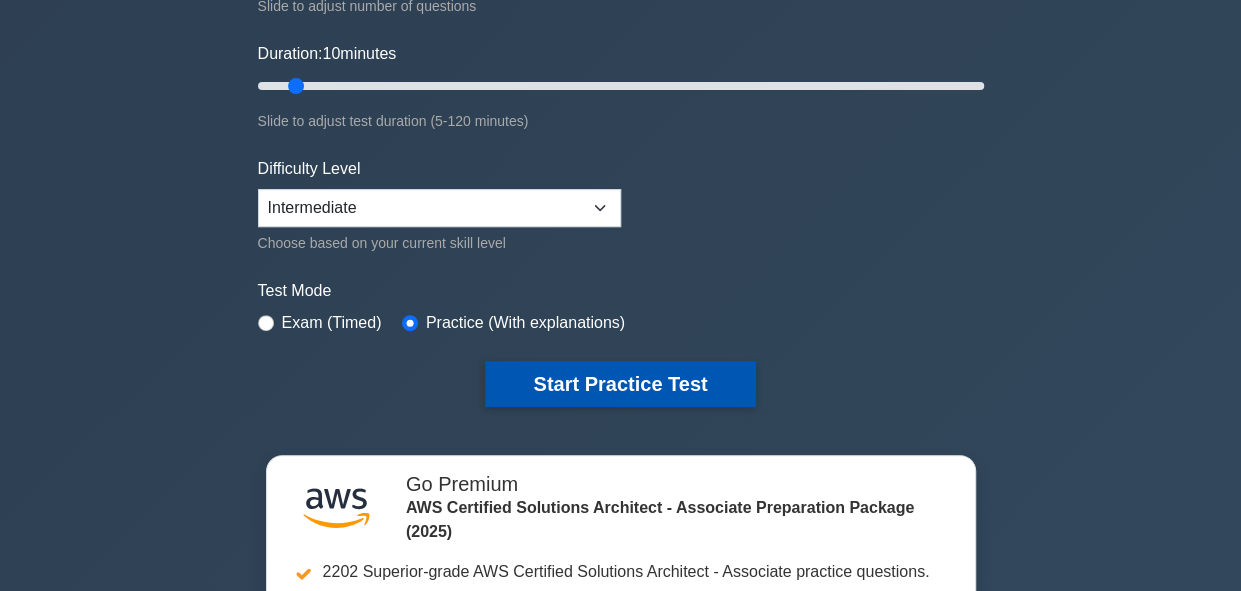 click on "Start Practice Test" at bounding box center (620, 384) 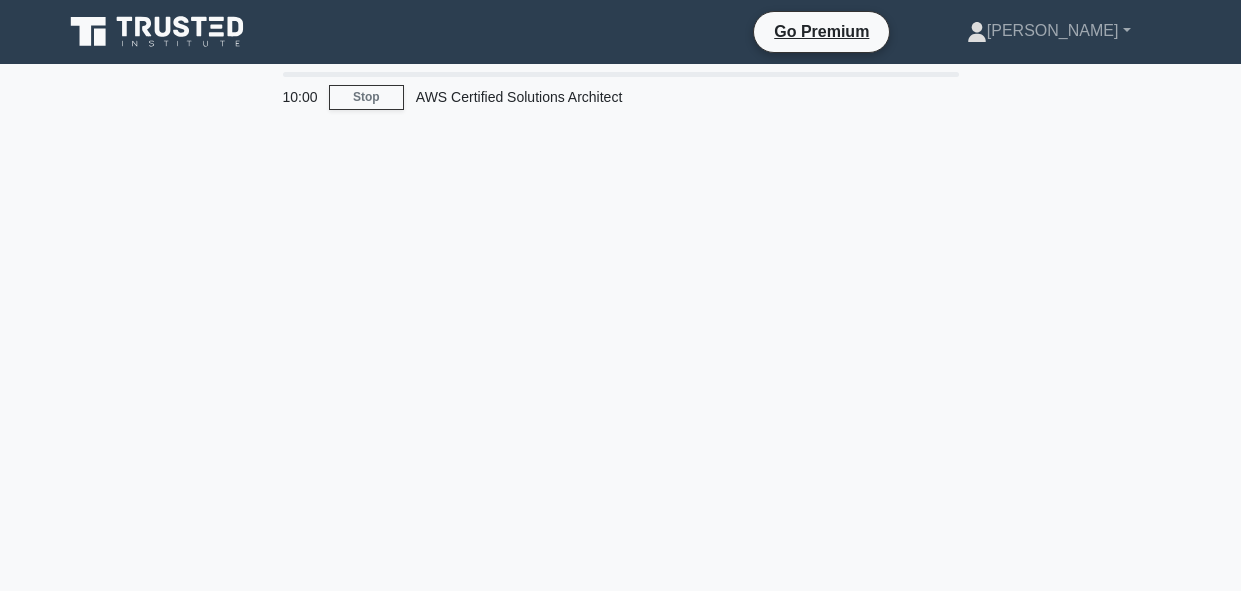 scroll, scrollTop: 0, scrollLeft: 0, axis: both 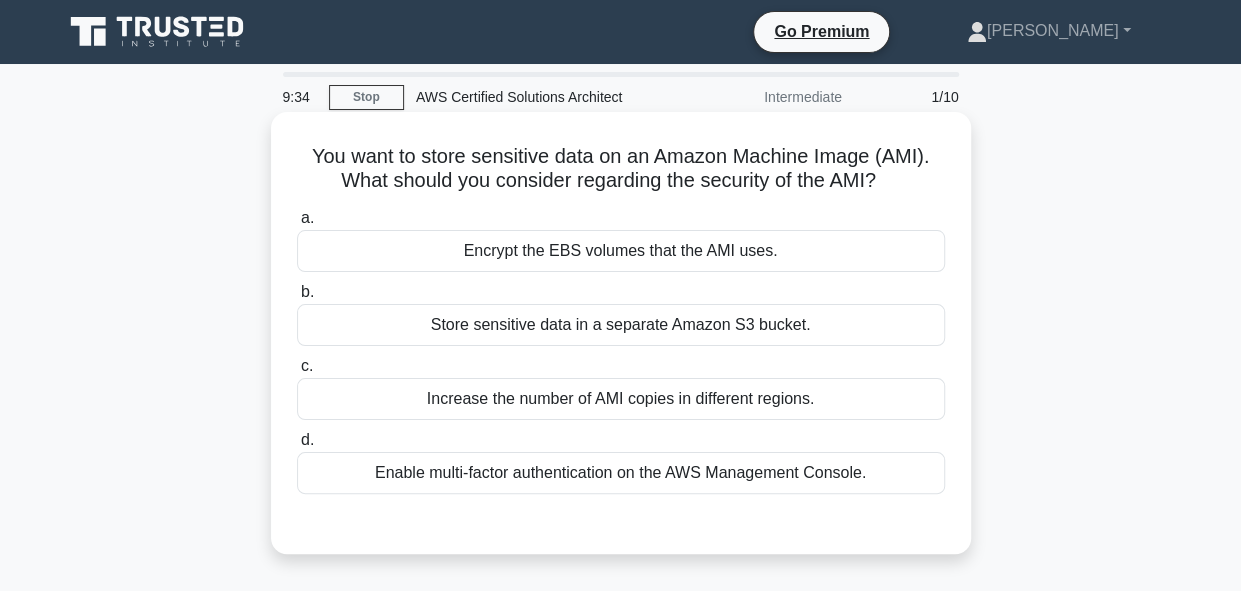 click on "Encrypt the EBS volumes that the AMI uses." at bounding box center [621, 251] 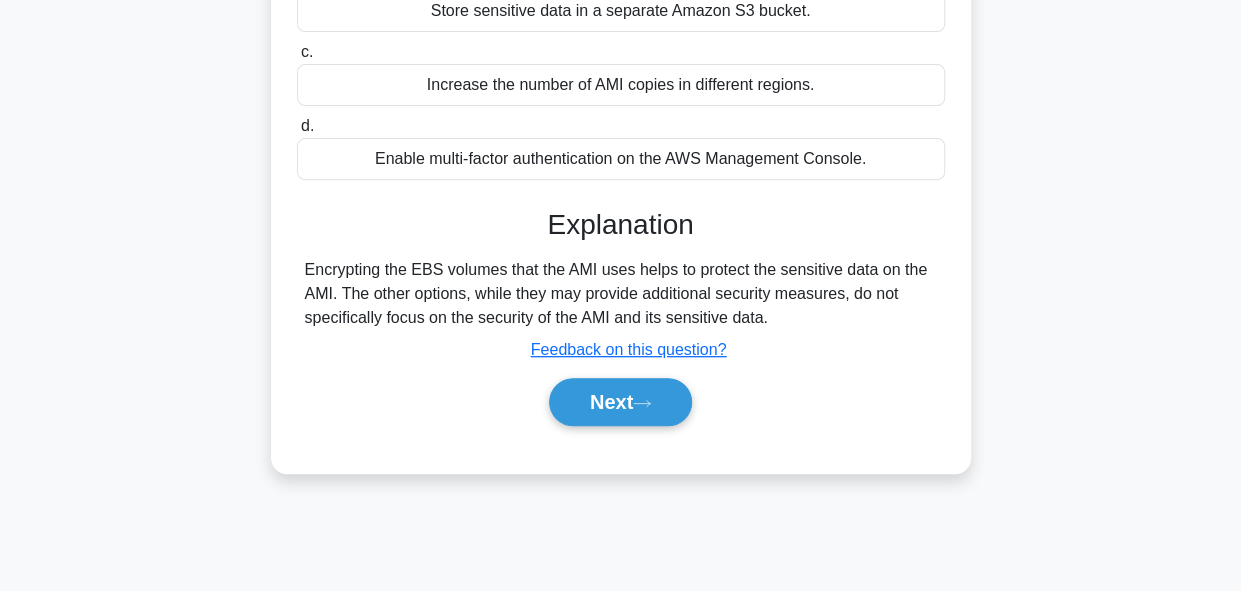 scroll, scrollTop: 315, scrollLeft: 0, axis: vertical 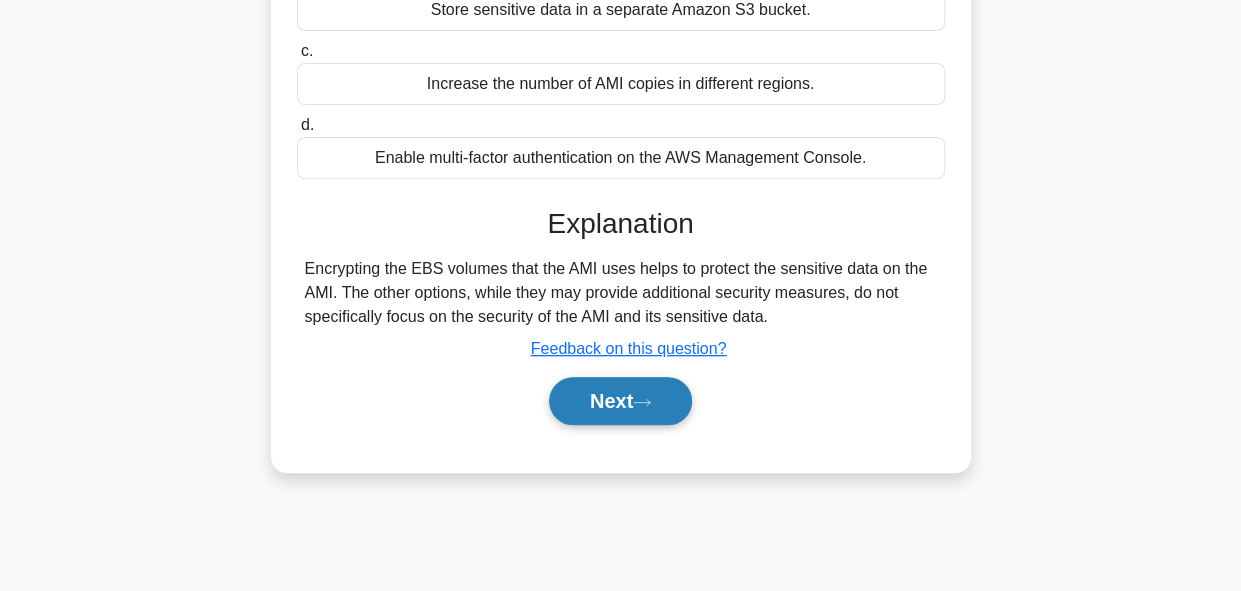 click on "Next" at bounding box center [620, 401] 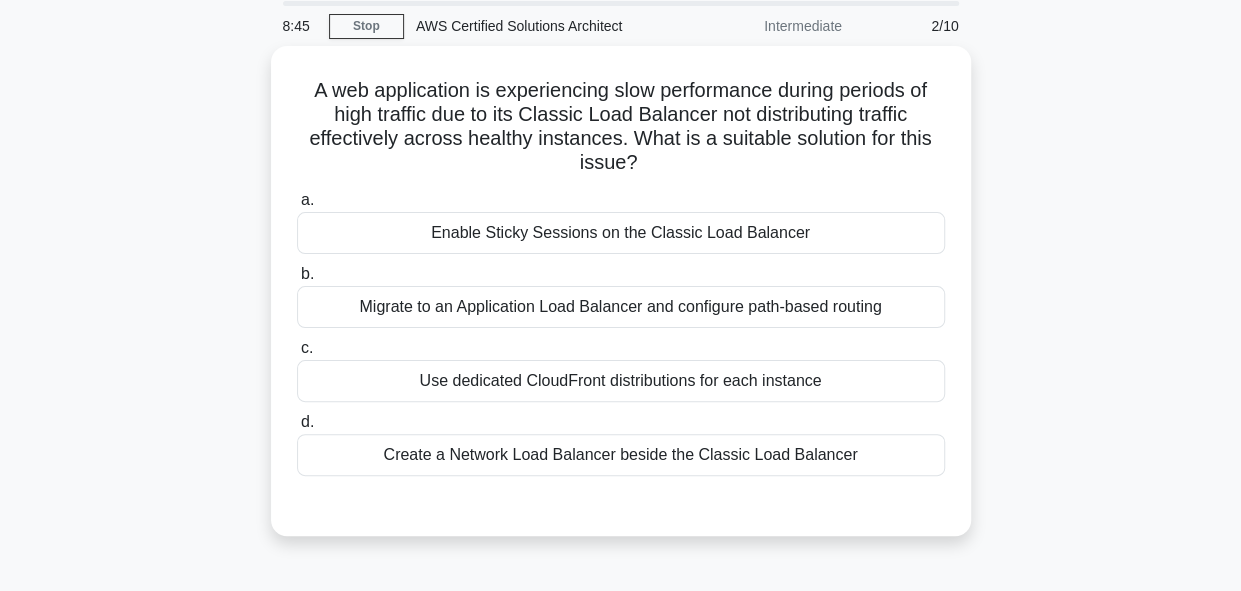 scroll, scrollTop: 72, scrollLeft: 0, axis: vertical 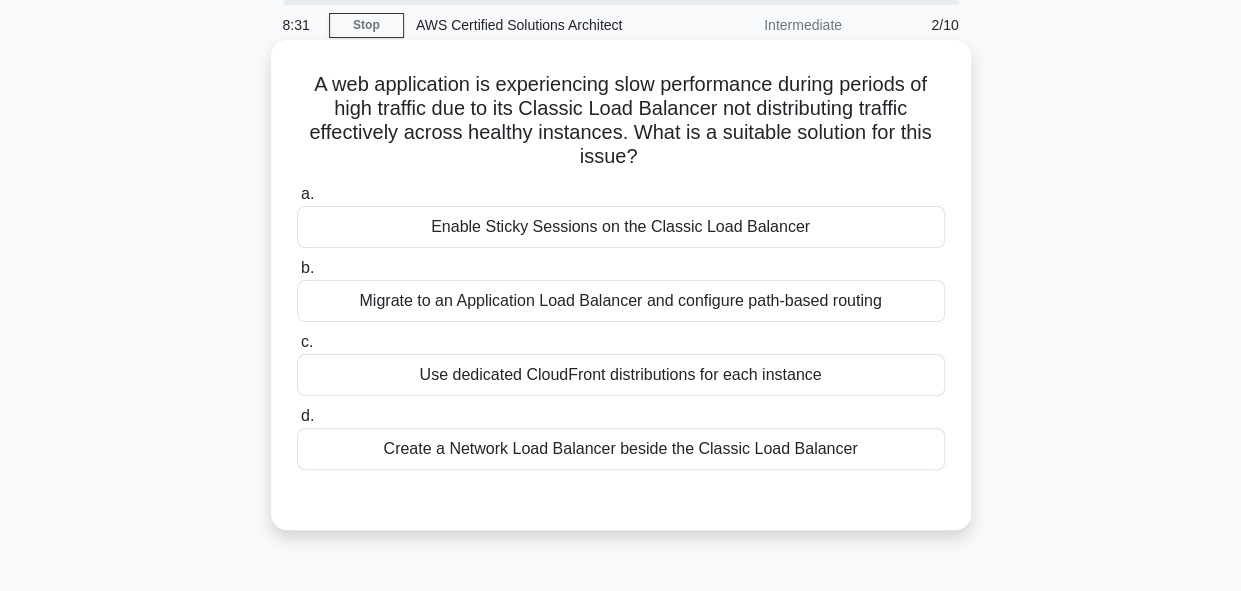 click on "Create a Network Load Balancer beside the Classic Load Balancer" at bounding box center [621, 449] 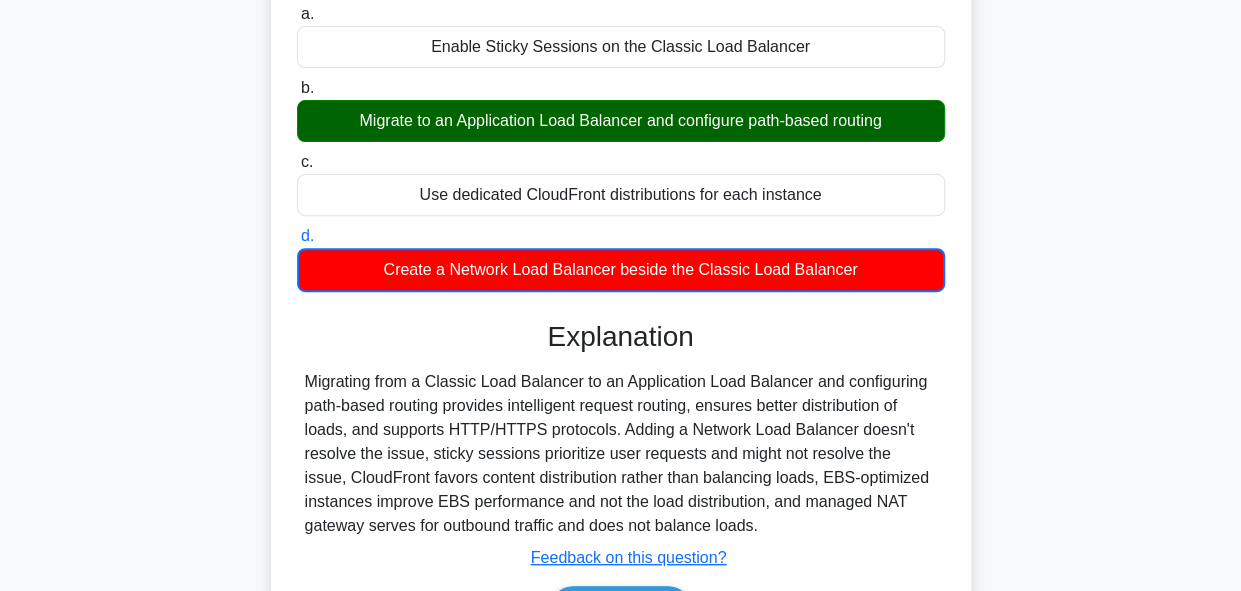 scroll, scrollTop: 489, scrollLeft: 0, axis: vertical 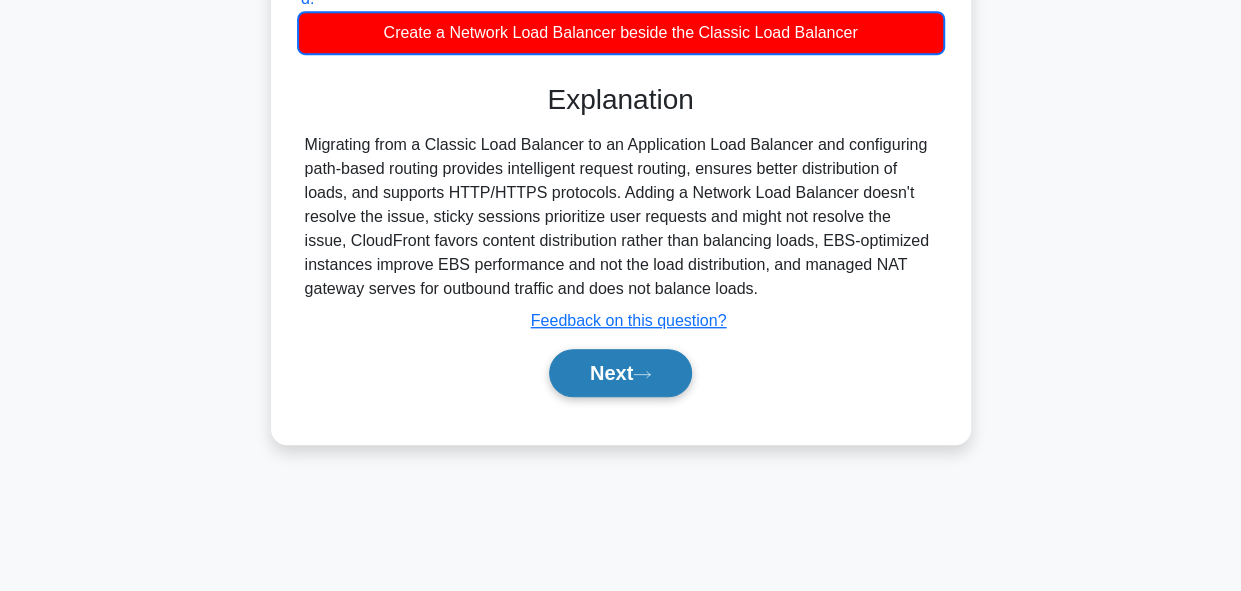 click on "Next" at bounding box center [620, 373] 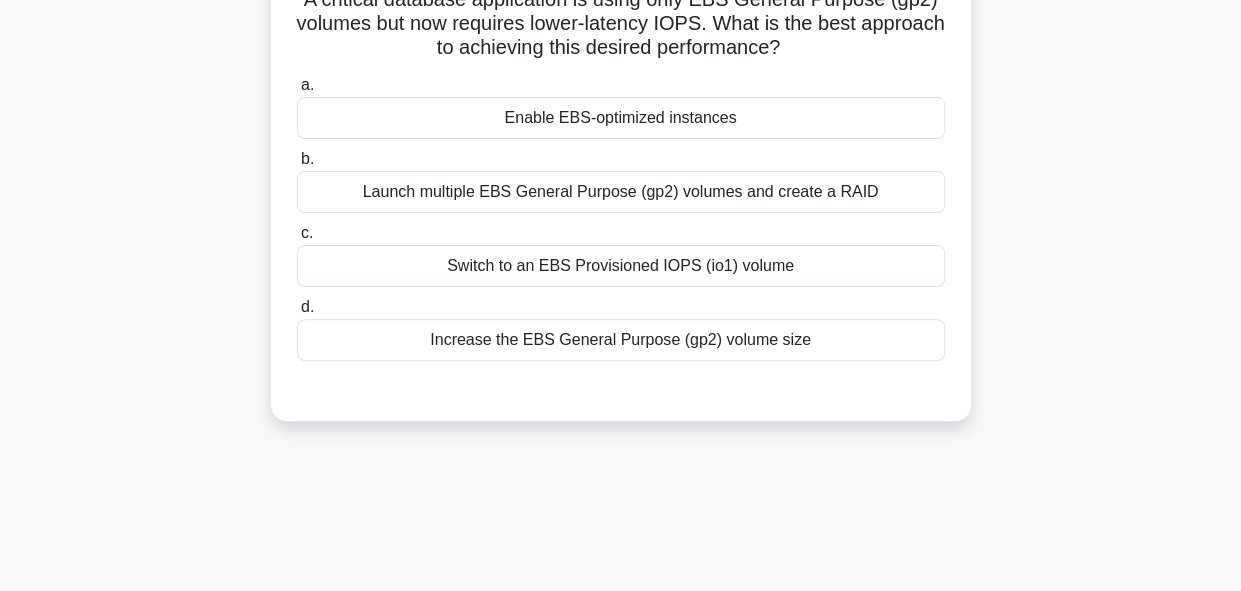 scroll, scrollTop: 0, scrollLeft: 0, axis: both 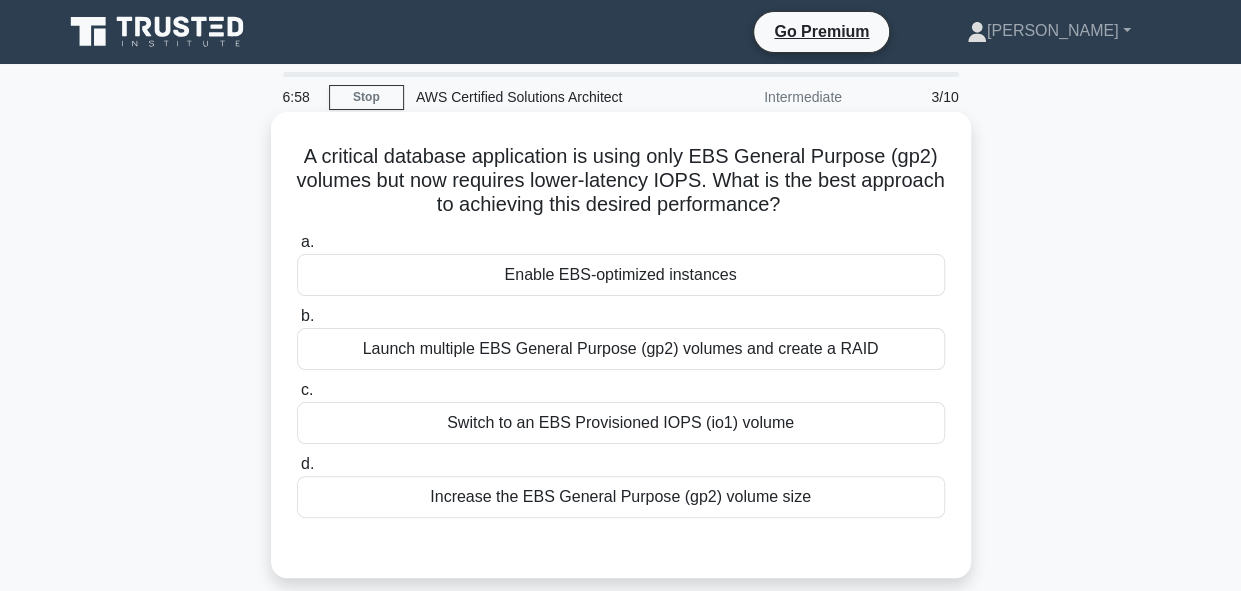 click on "Enable EBS-optimized instances" at bounding box center (621, 275) 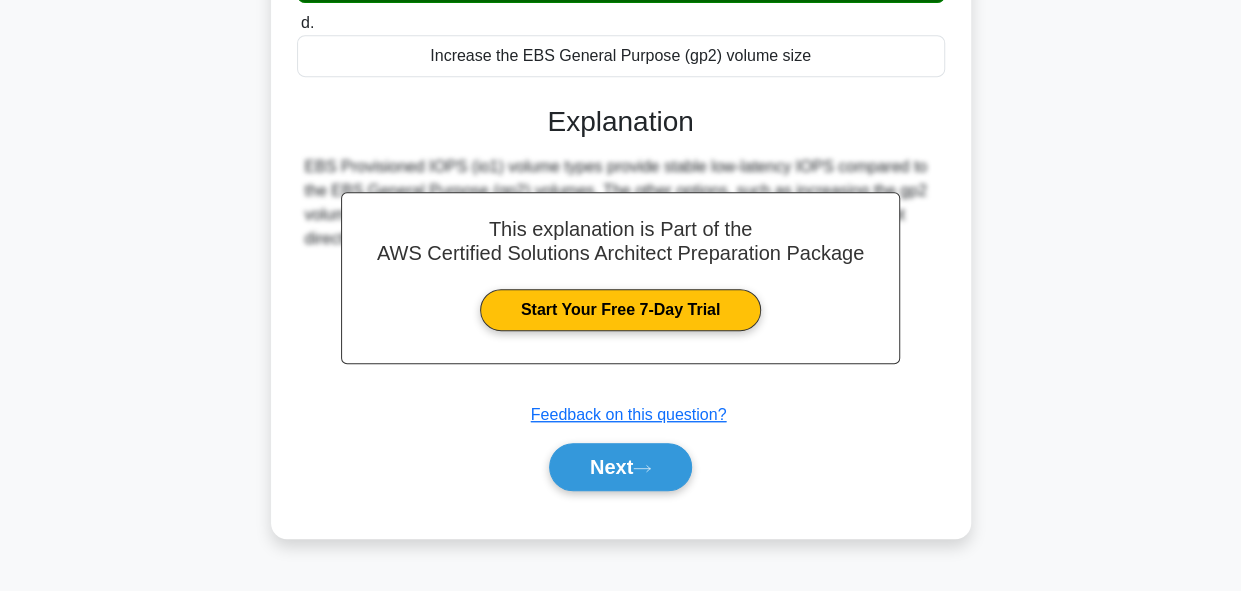 scroll, scrollTop: 489, scrollLeft: 0, axis: vertical 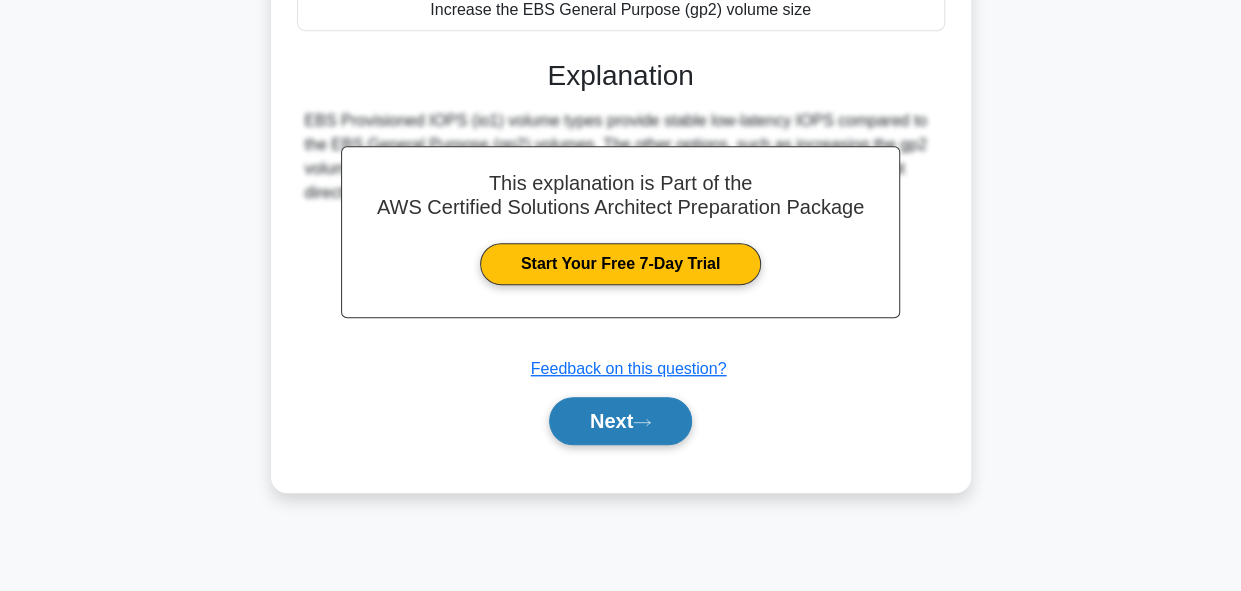 click on "Next" at bounding box center [620, 421] 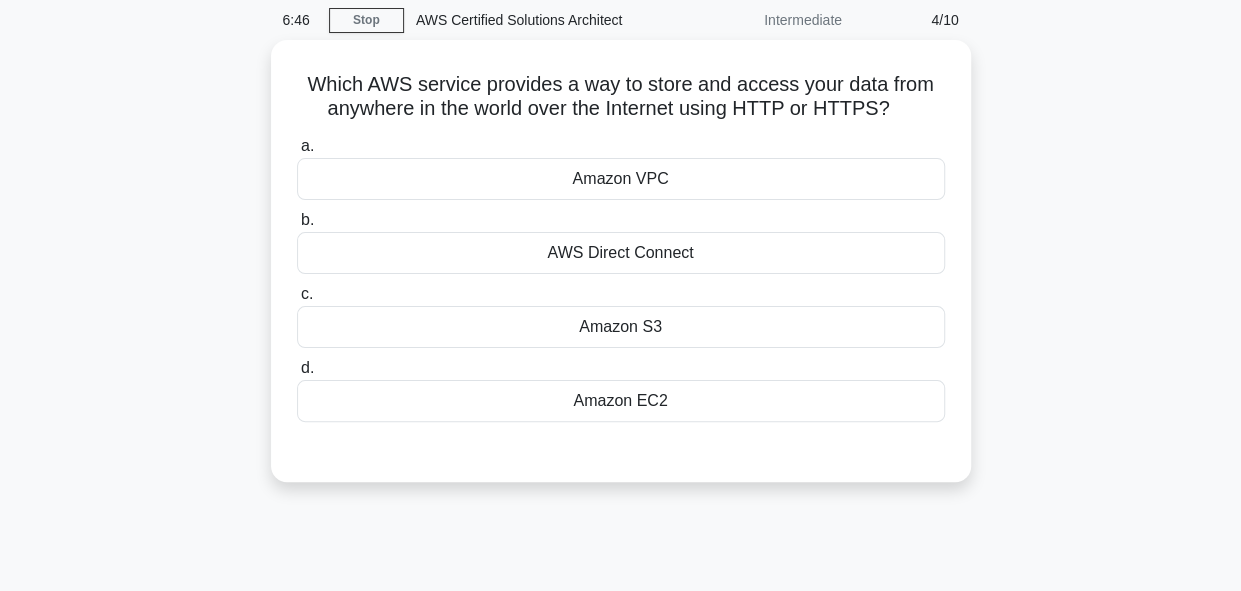 scroll, scrollTop: 67, scrollLeft: 0, axis: vertical 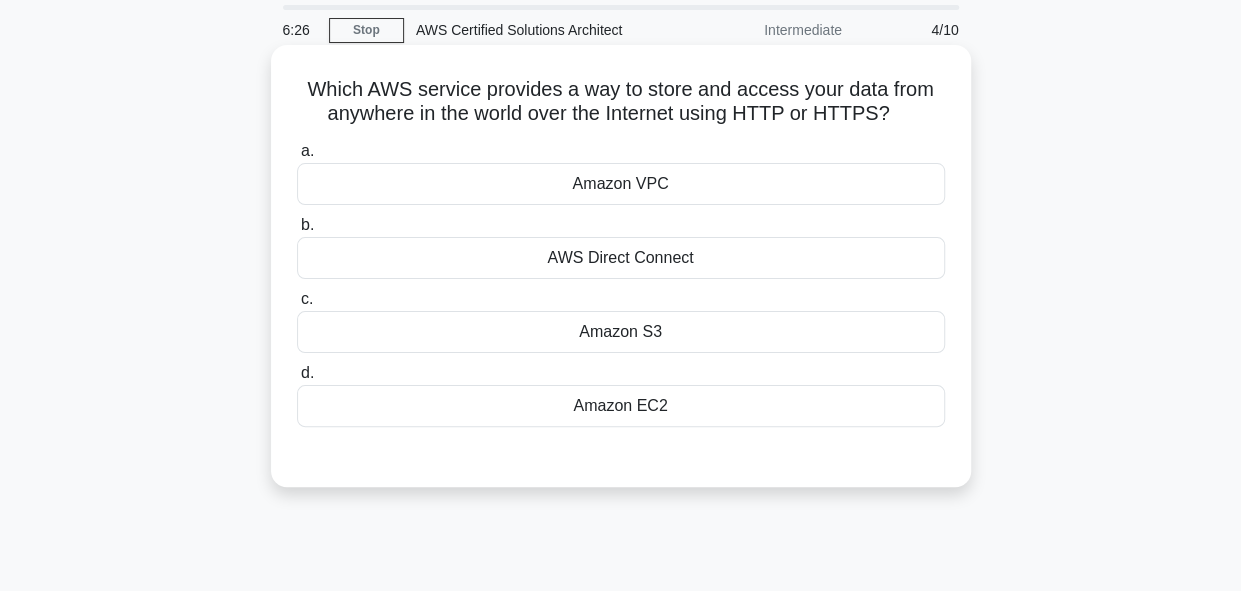 click on "Amazon S3" at bounding box center (621, 332) 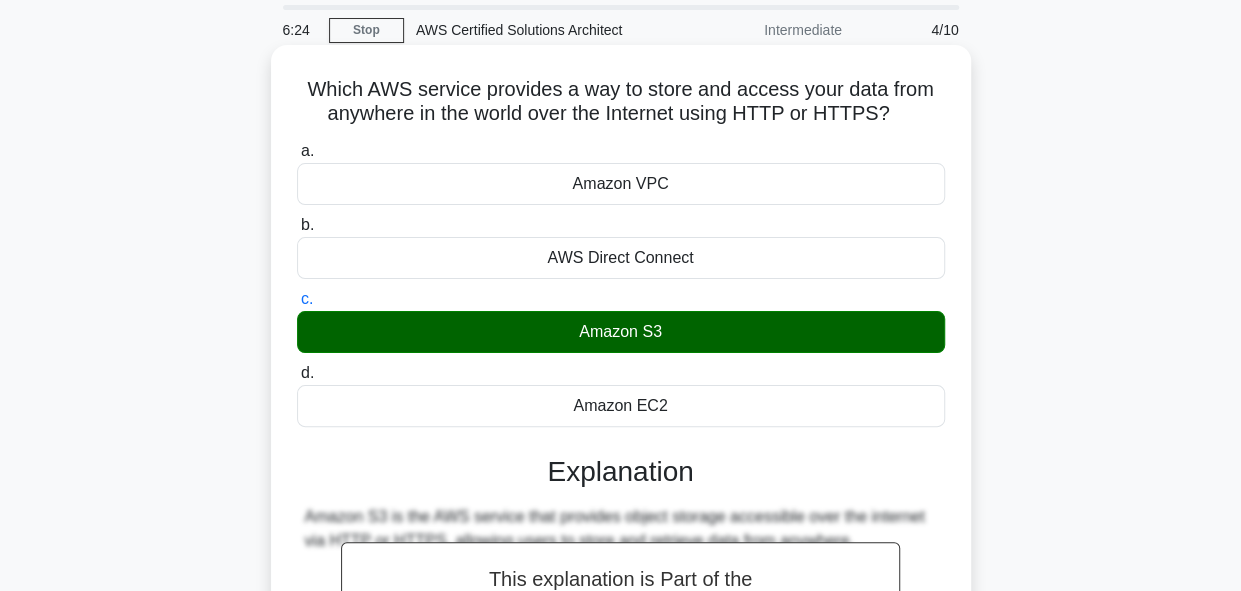 scroll, scrollTop: 489, scrollLeft: 0, axis: vertical 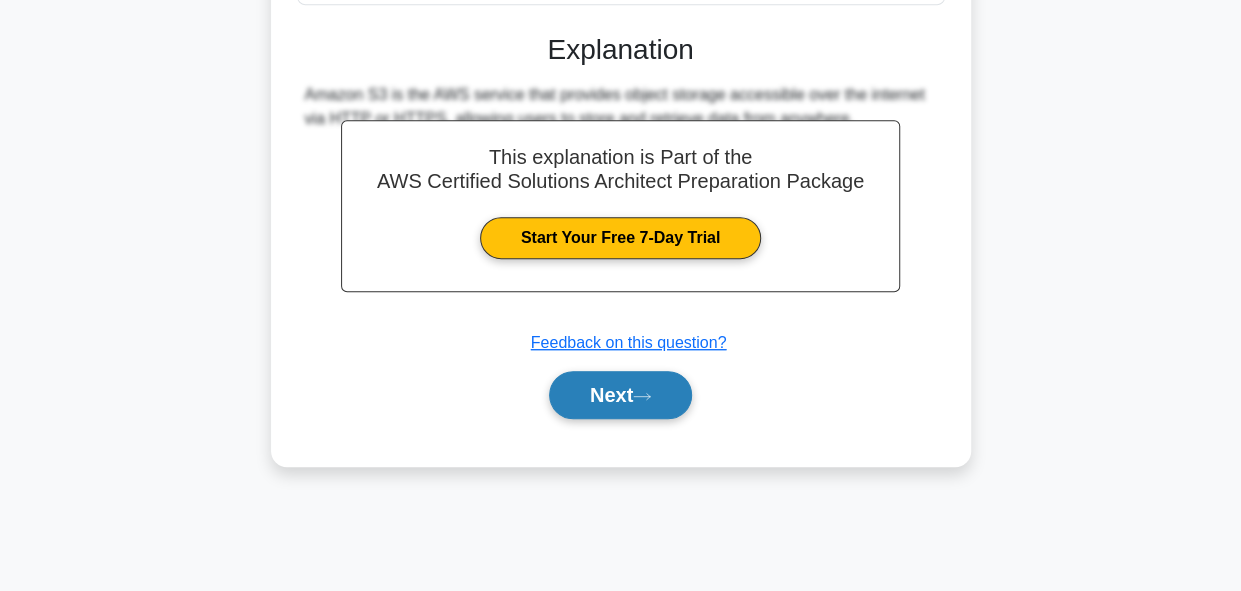 click on "Next" at bounding box center [620, 395] 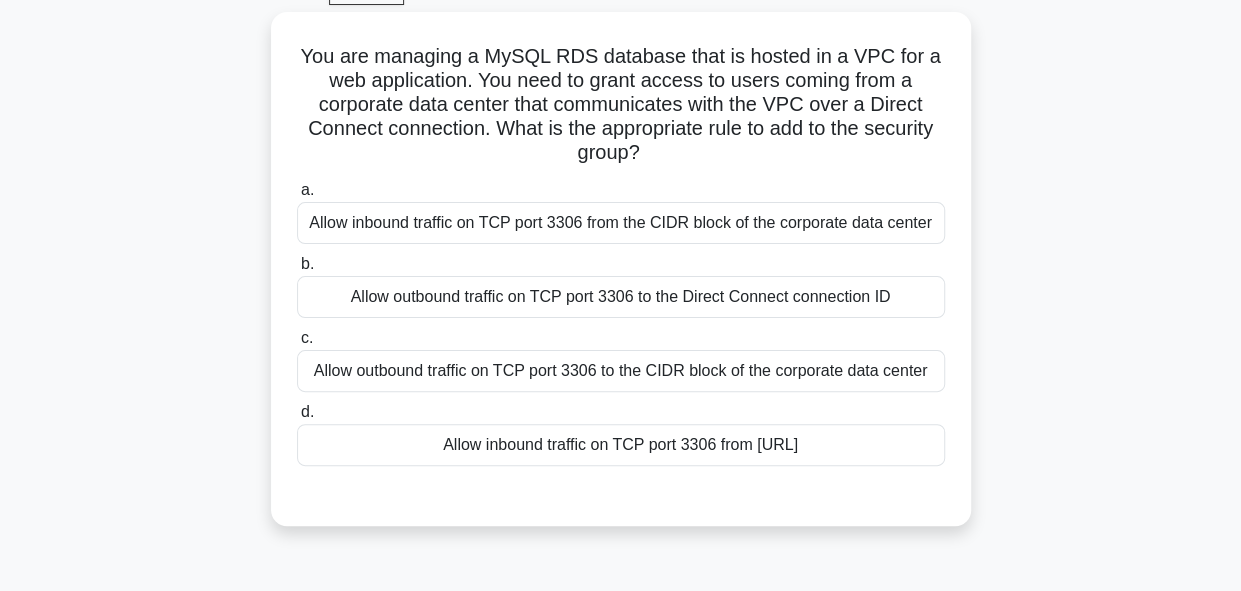 scroll, scrollTop: 103, scrollLeft: 0, axis: vertical 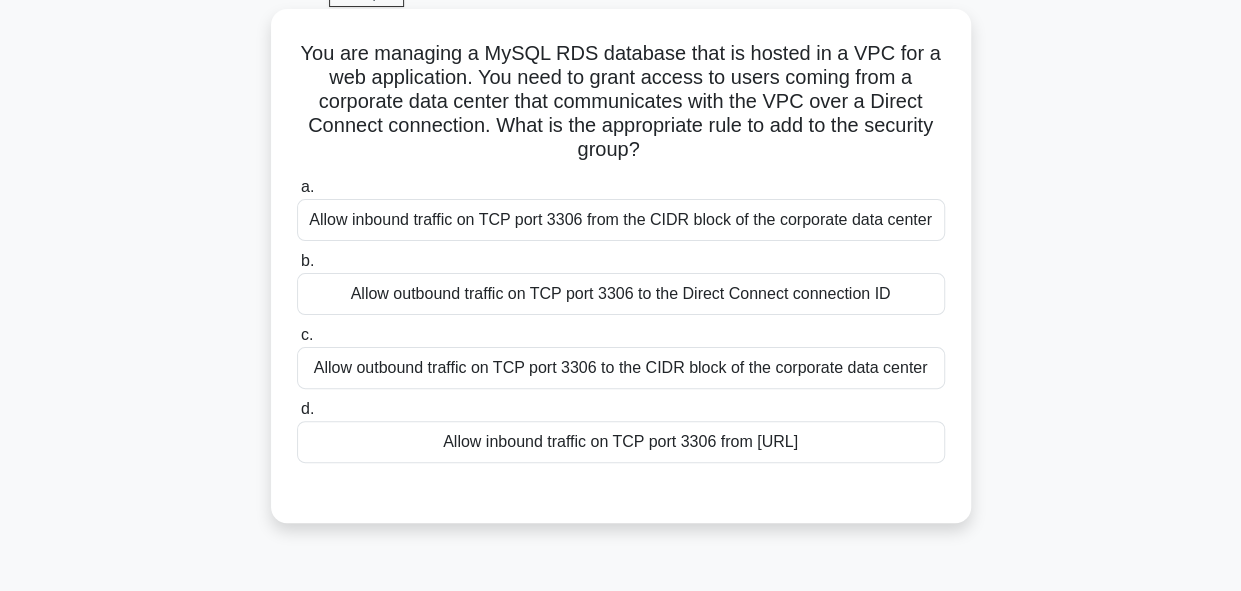 click on "Allow inbound traffic on TCP port 3306 from 0.0.0.0/0" at bounding box center (621, 442) 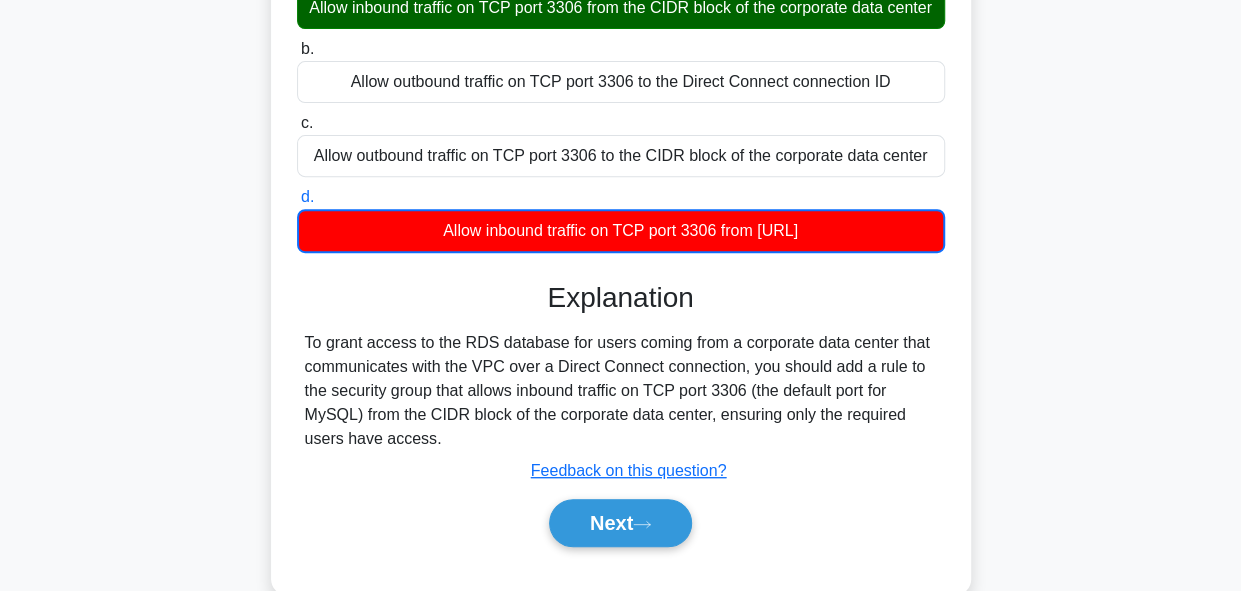 scroll, scrollTop: 489, scrollLeft: 0, axis: vertical 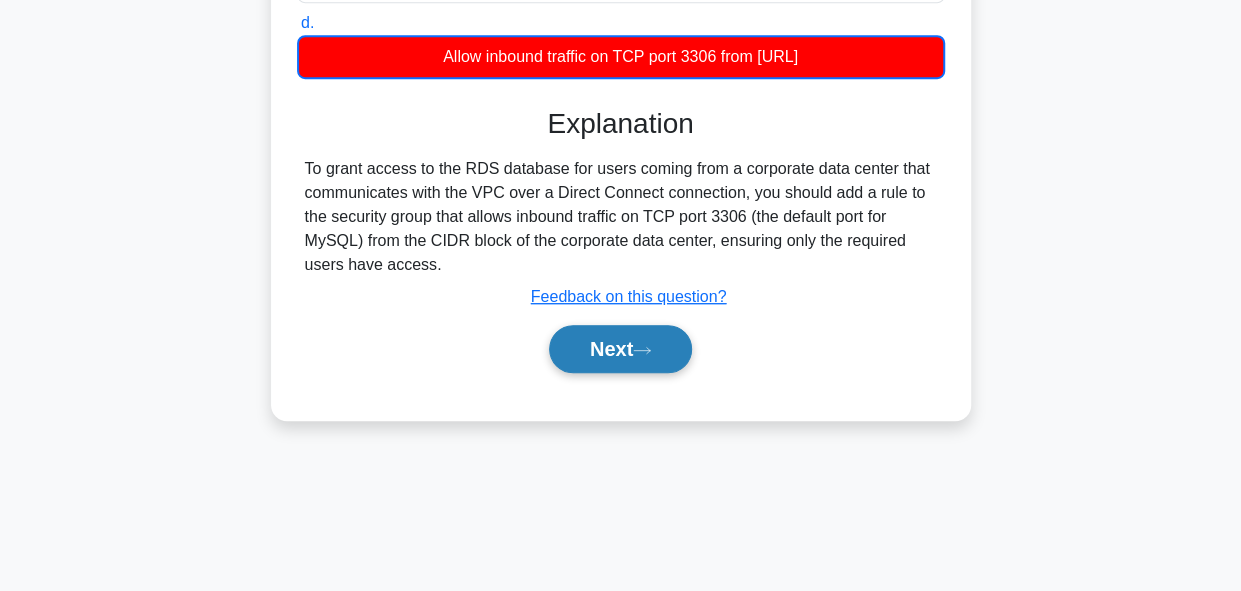 click on "Next" at bounding box center [620, 349] 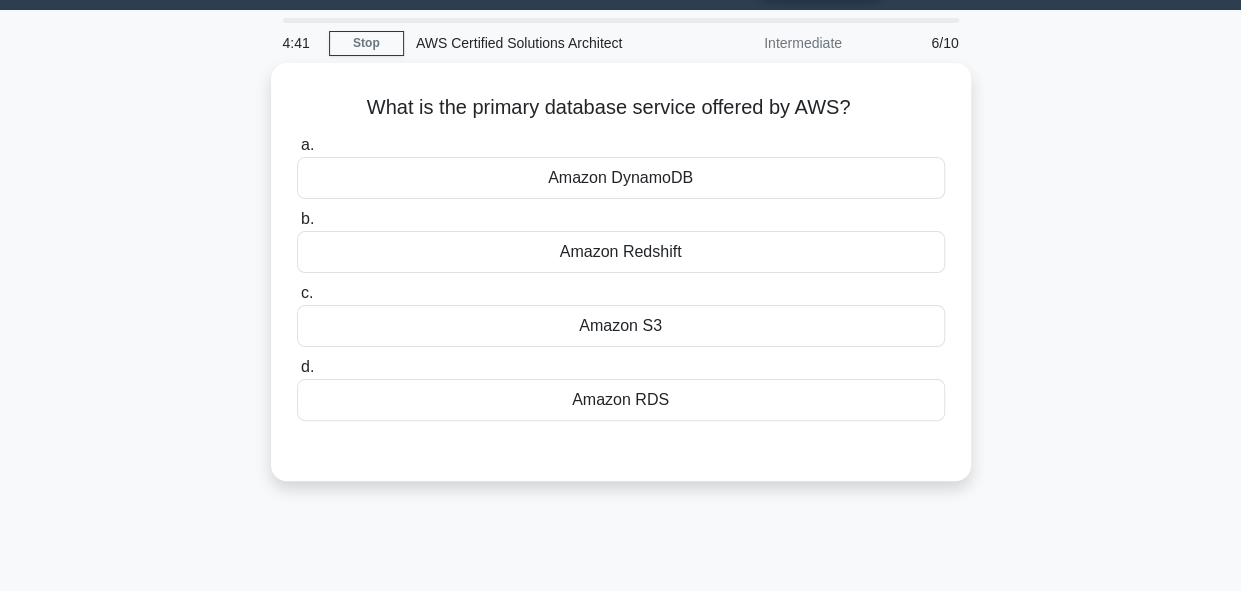 scroll, scrollTop: 0, scrollLeft: 0, axis: both 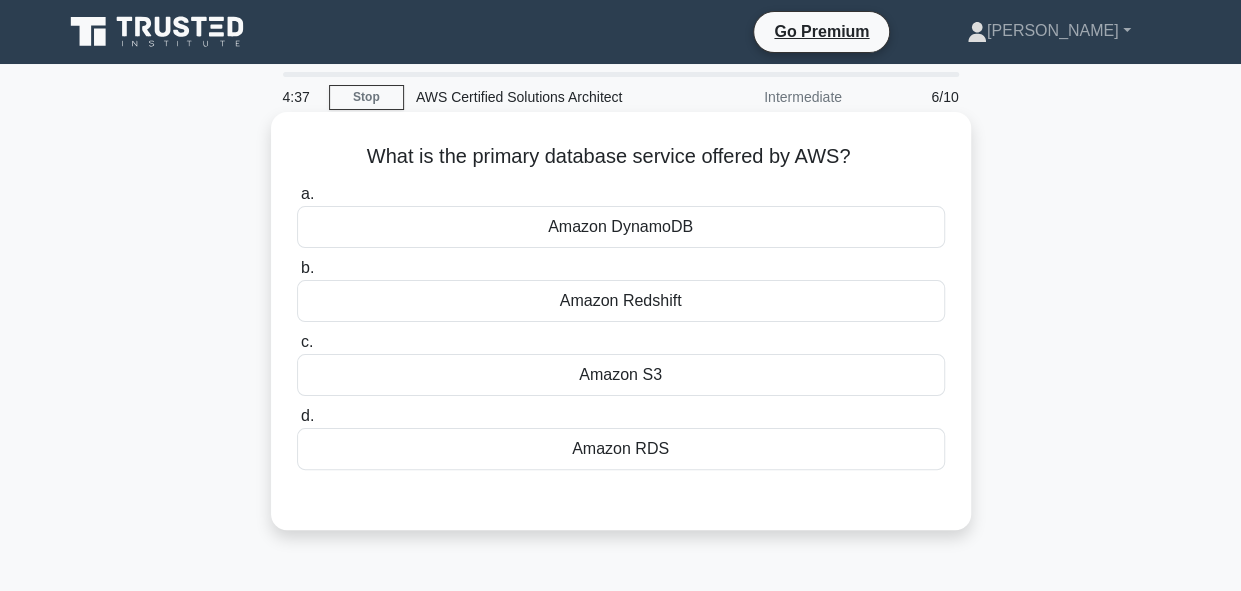 click on "Amazon S3" at bounding box center [621, 375] 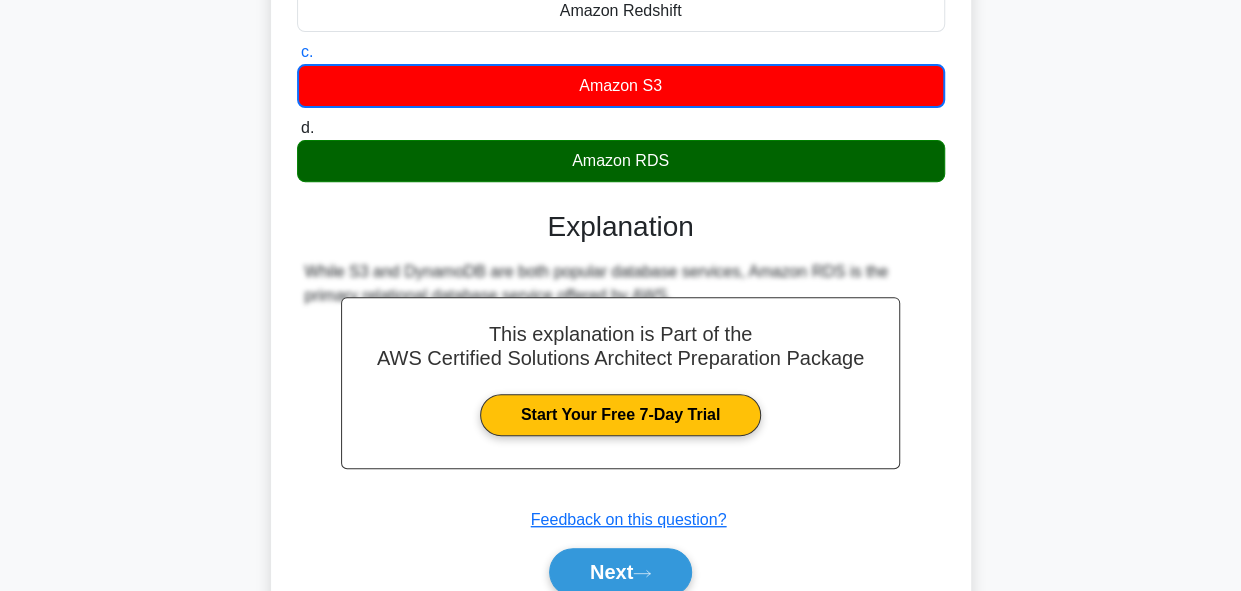 scroll, scrollTop: 489, scrollLeft: 0, axis: vertical 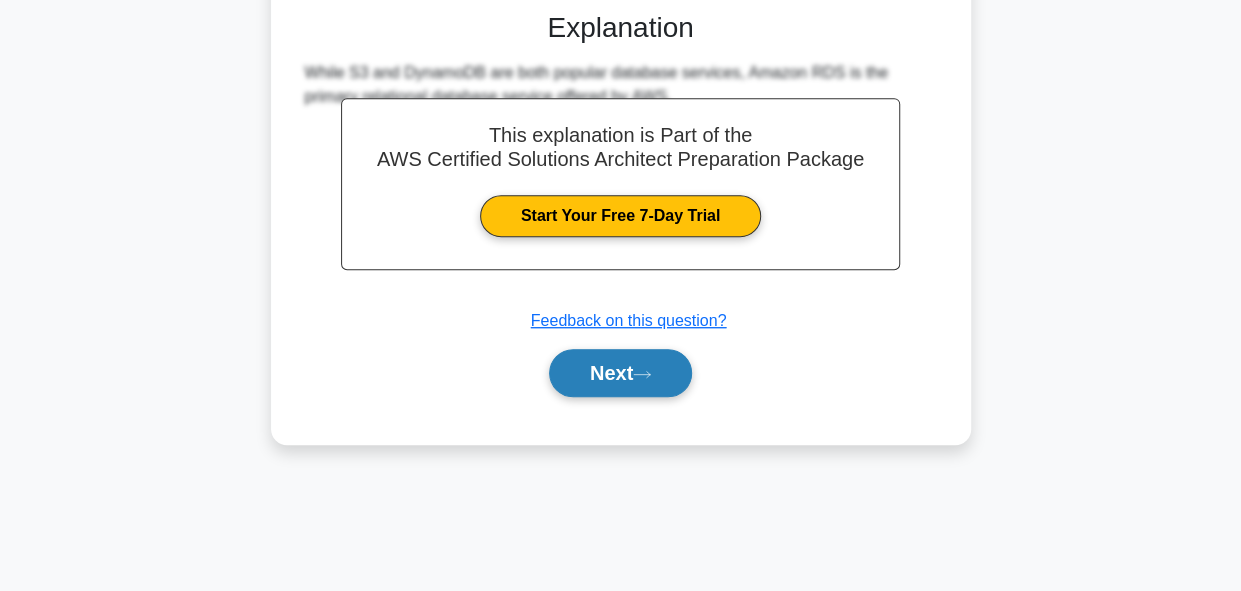 click on "Next" at bounding box center (620, 373) 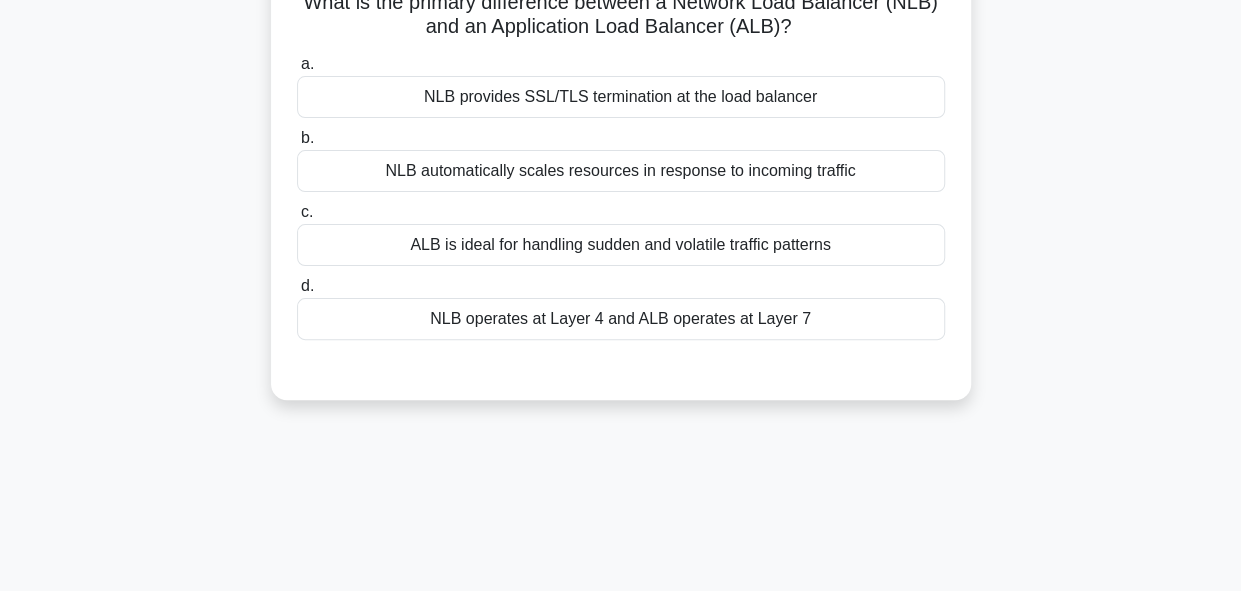 scroll, scrollTop: 0, scrollLeft: 0, axis: both 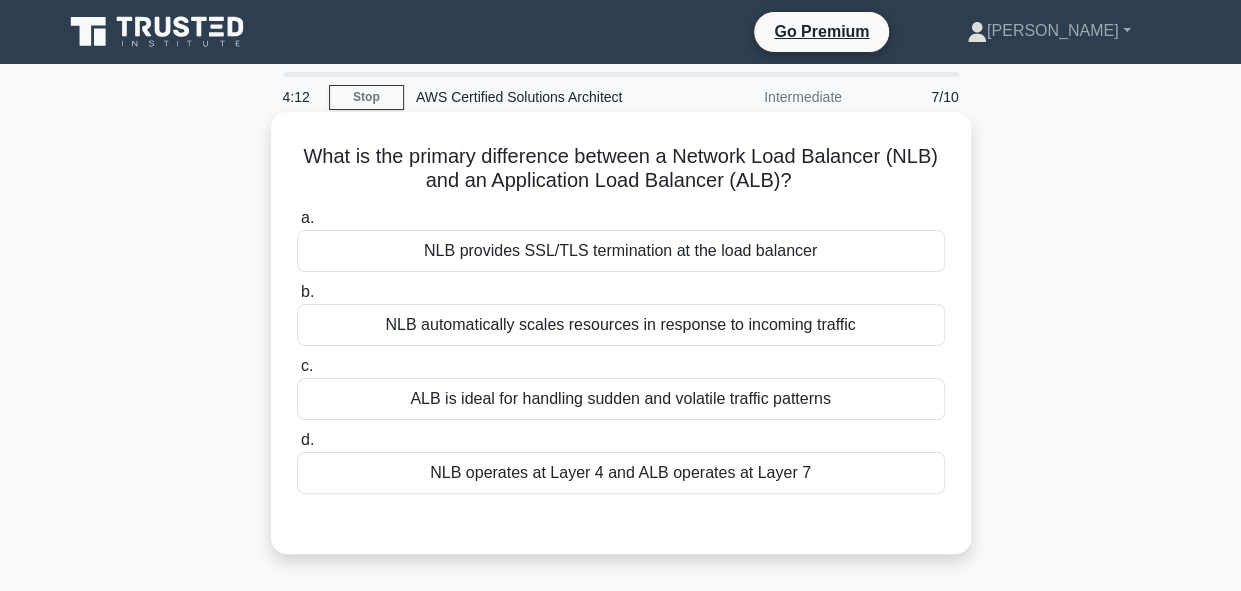 click on "NLB operates at Layer 4 and ALB operates at Layer 7" at bounding box center (621, 473) 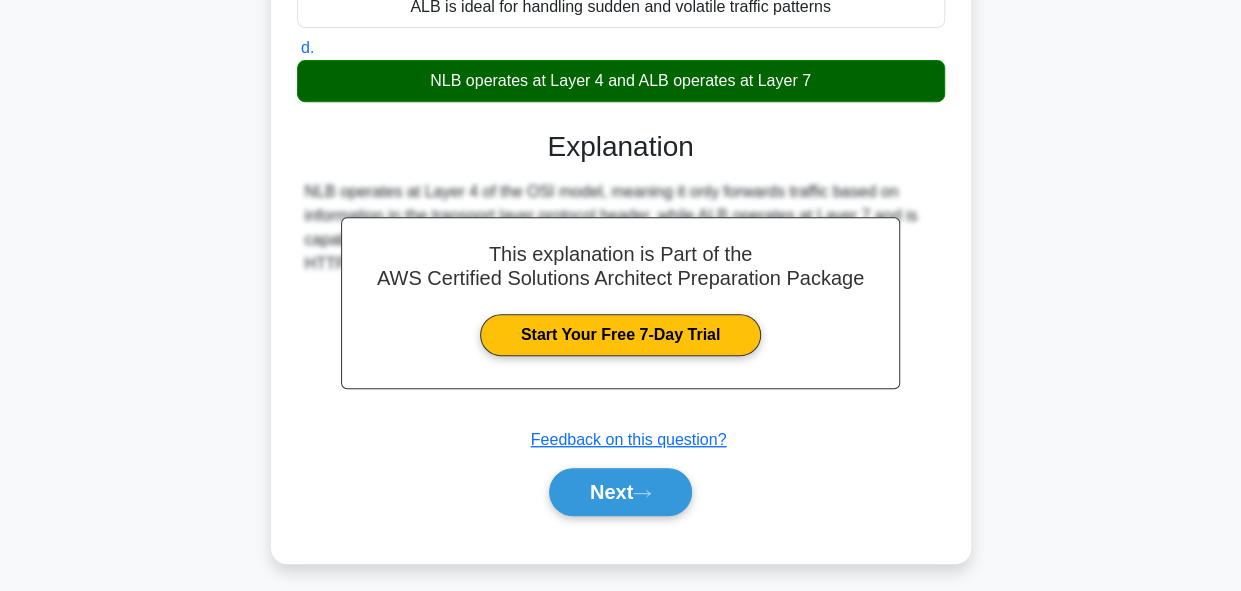 scroll, scrollTop: 489, scrollLeft: 0, axis: vertical 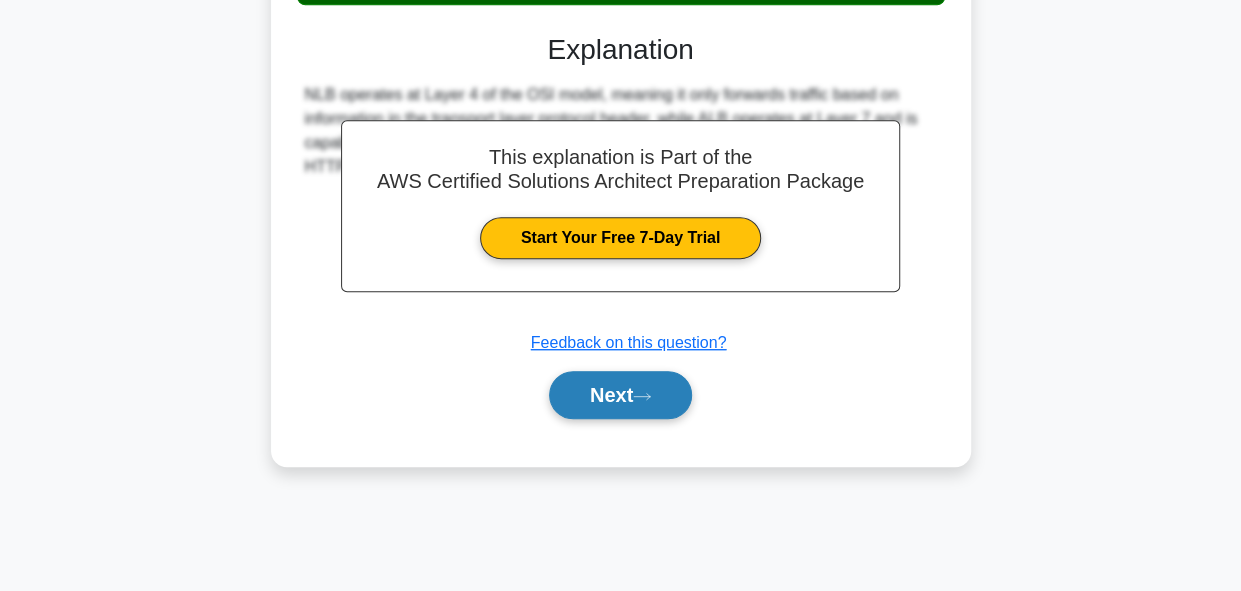 click on "Next" at bounding box center (620, 395) 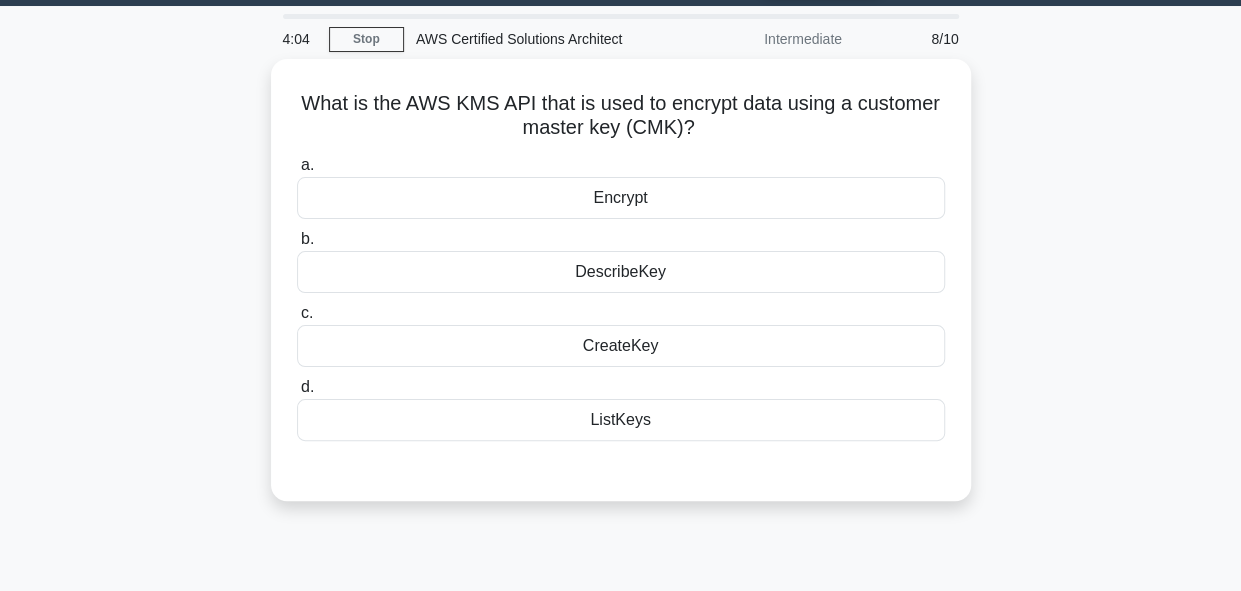 scroll, scrollTop: 0, scrollLeft: 0, axis: both 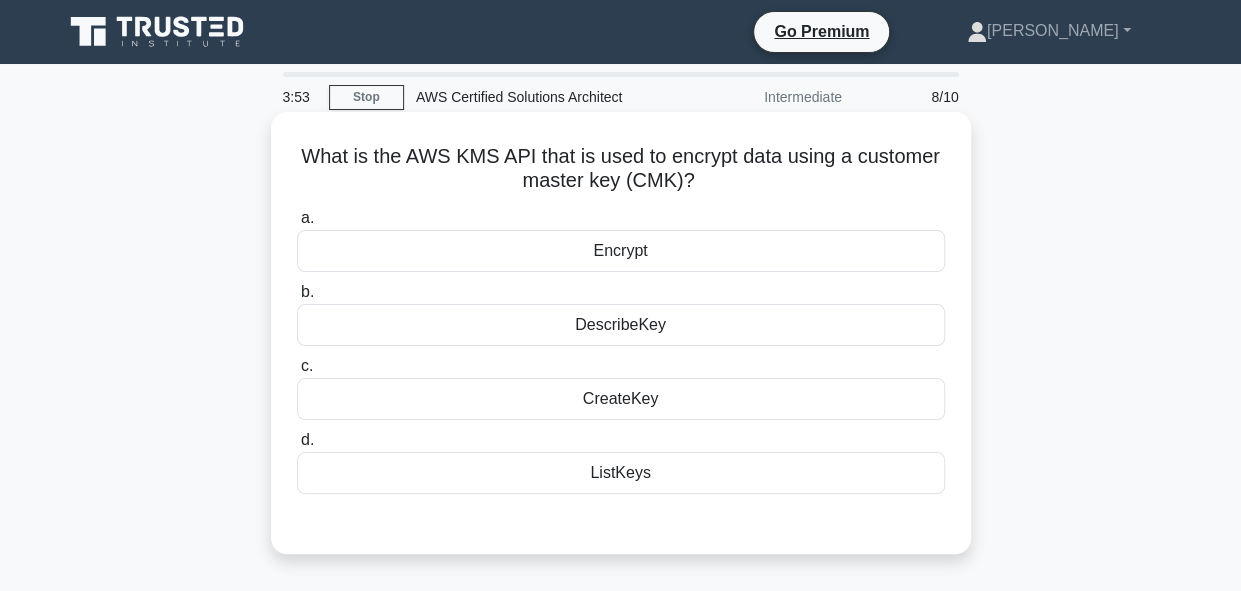 click on "Encrypt" at bounding box center [621, 251] 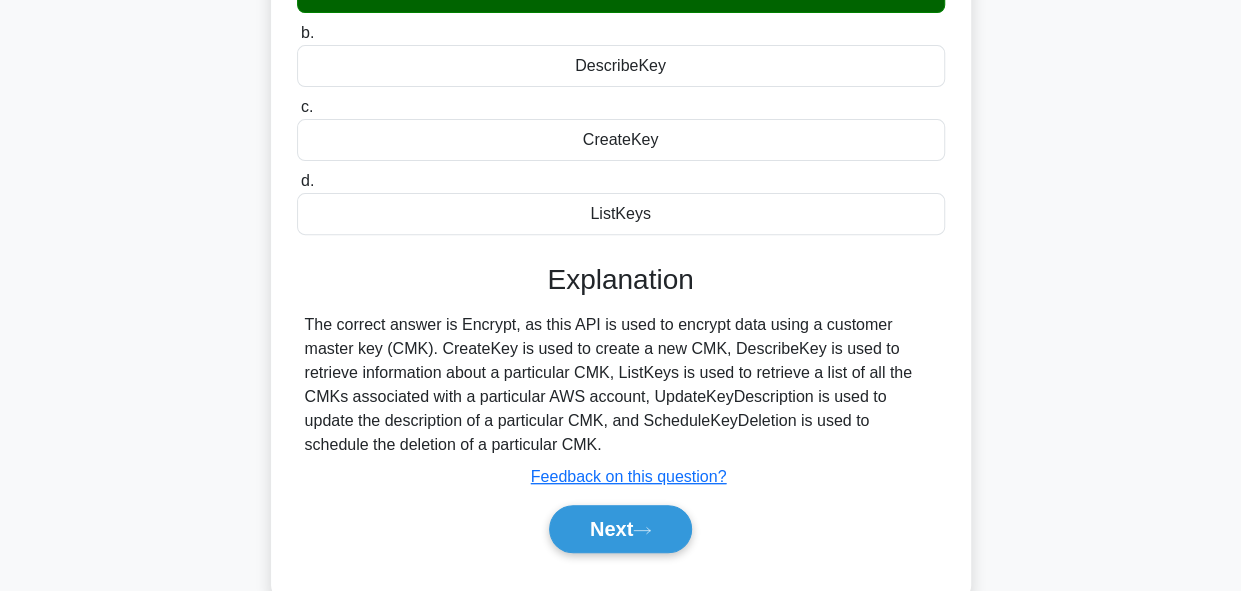 scroll, scrollTop: 260, scrollLeft: 0, axis: vertical 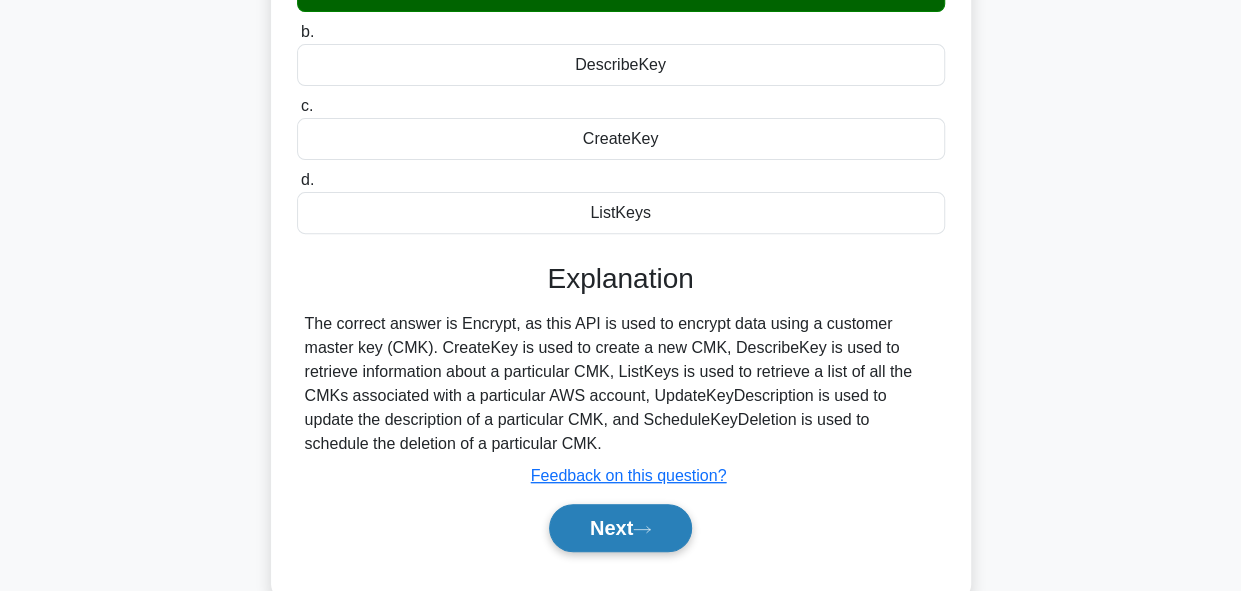 click on "Next" at bounding box center (620, 528) 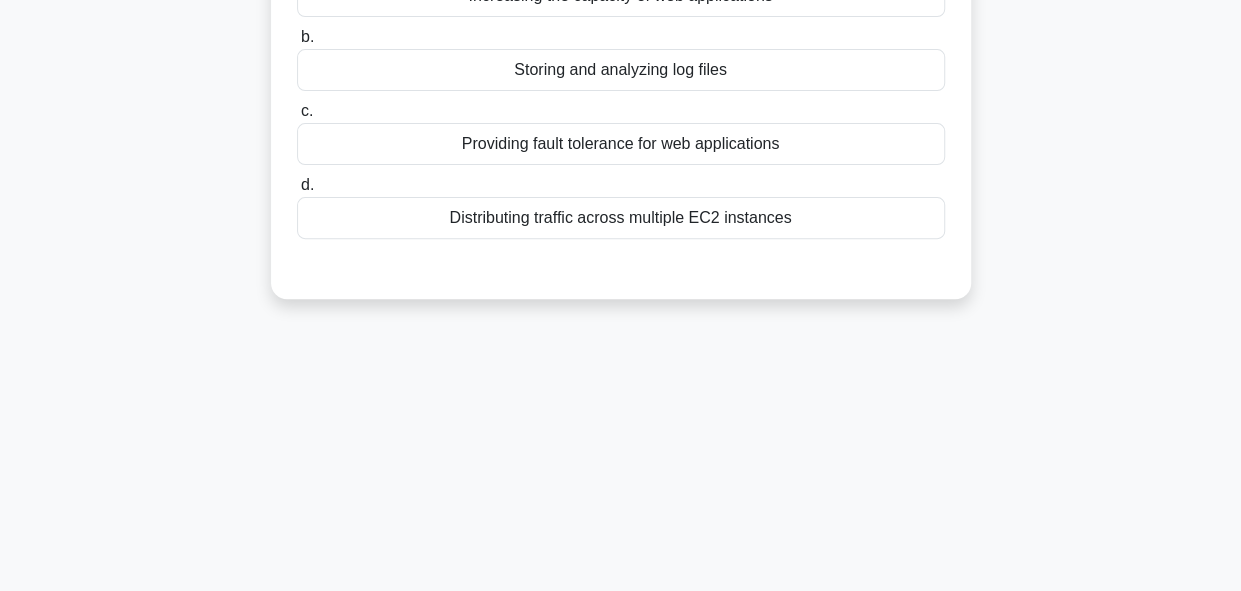 scroll, scrollTop: 0, scrollLeft: 0, axis: both 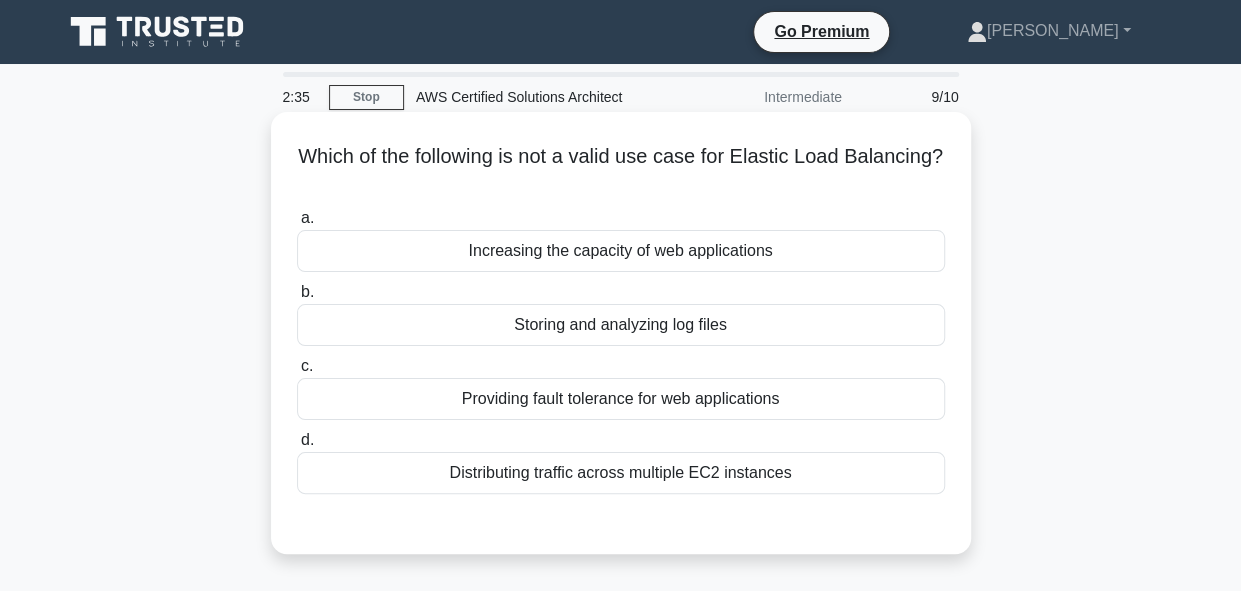 click on "Distributing traffic across multiple EC2 instances" at bounding box center (621, 473) 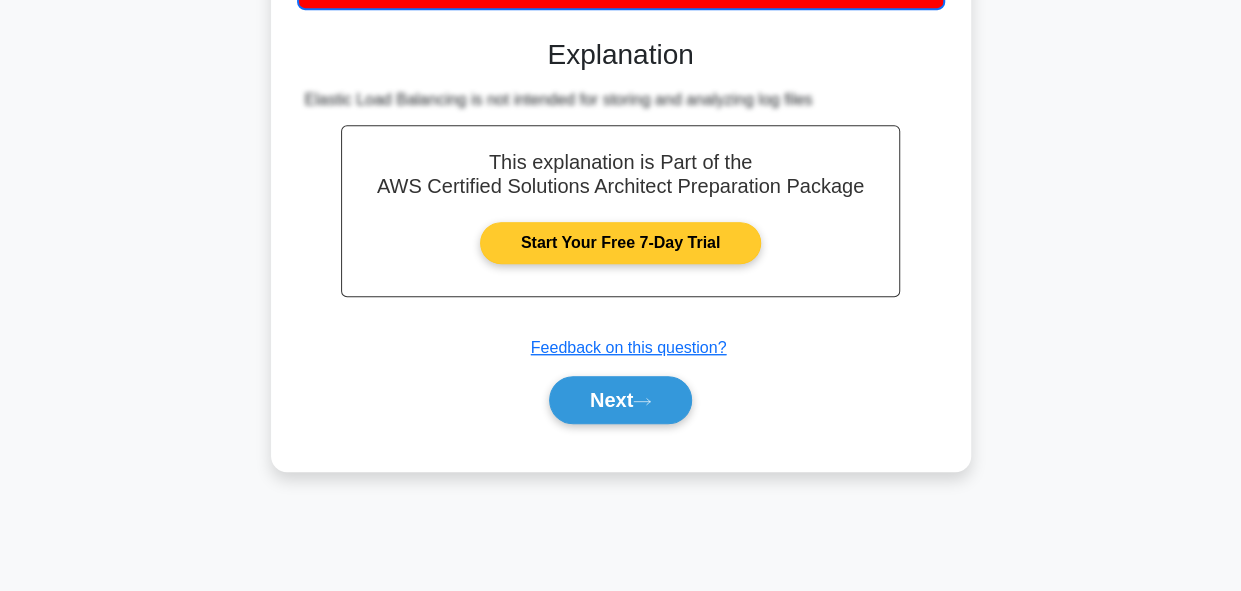 scroll, scrollTop: 489, scrollLeft: 0, axis: vertical 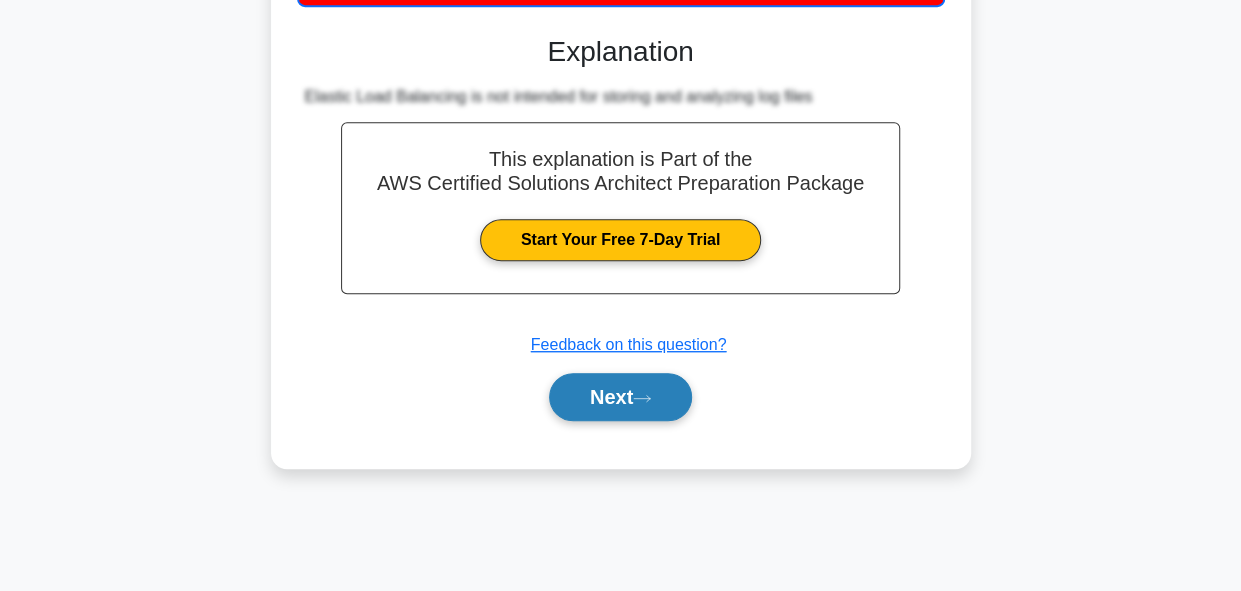 click on "Next" at bounding box center (620, 397) 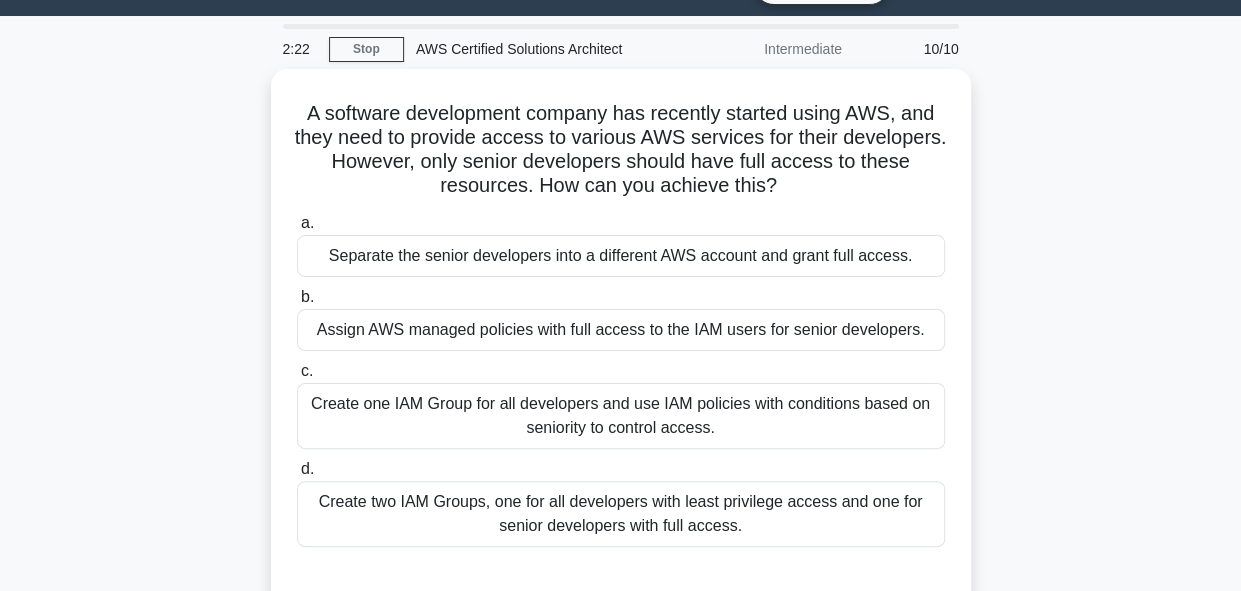scroll, scrollTop: 46, scrollLeft: 0, axis: vertical 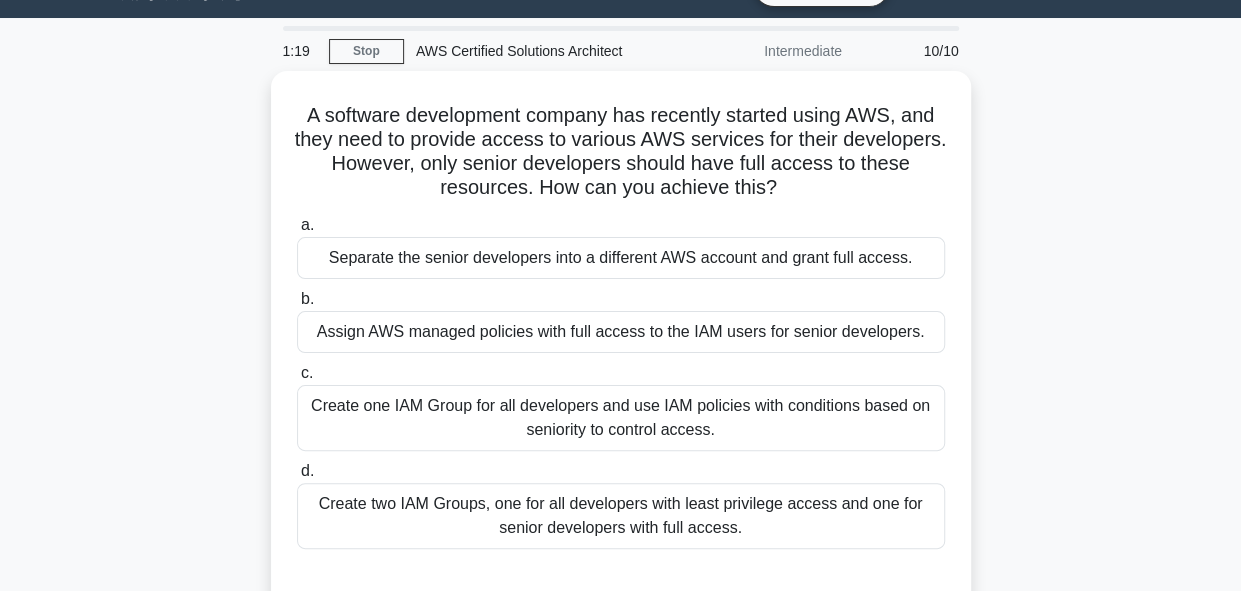 click on "Create one IAM Group for all developers and use IAM policies with conditions based on seniority to control access." at bounding box center [621, 418] 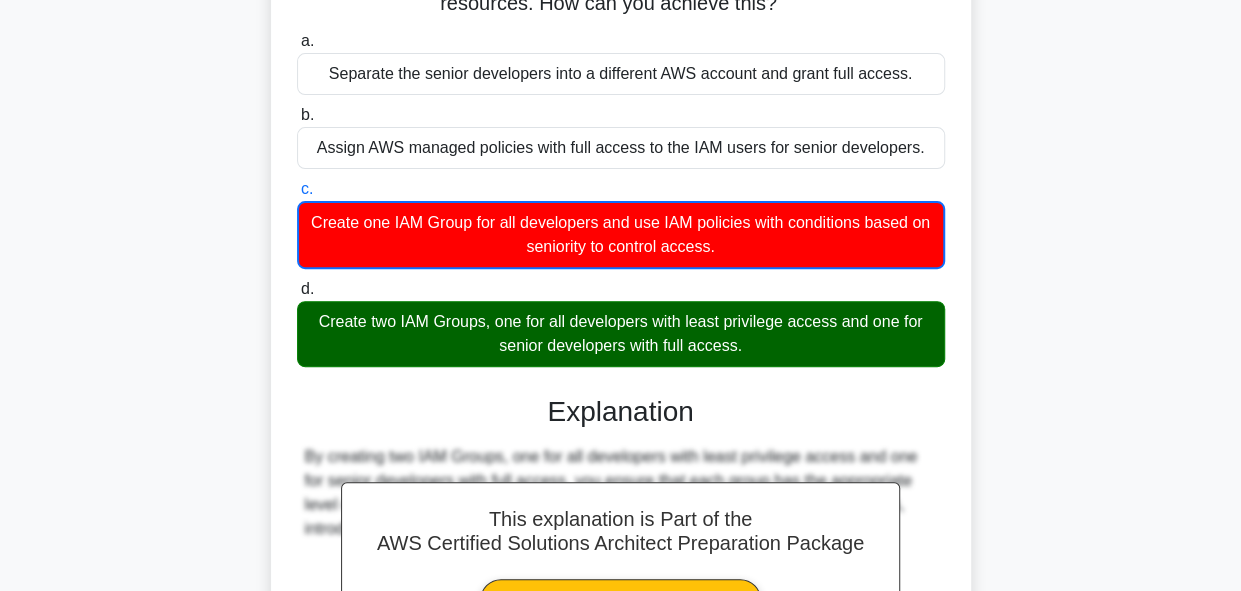 scroll, scrollTop: 498, scrollLeft: 0, axis: vertical 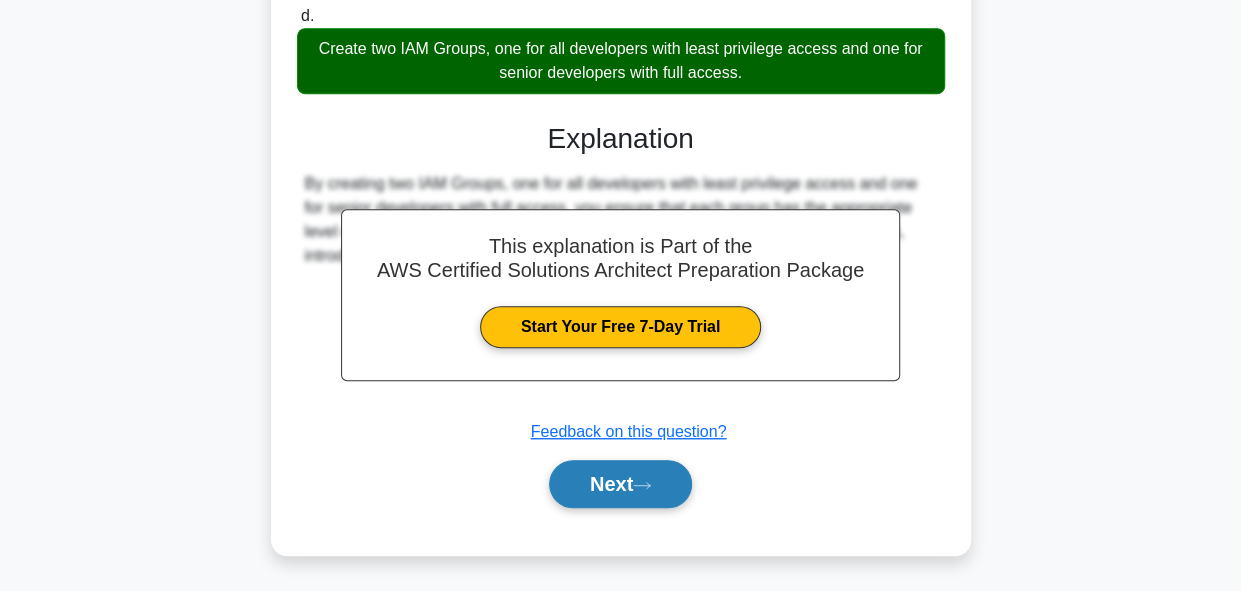 click on "Next" at bounding box center (620, 484) 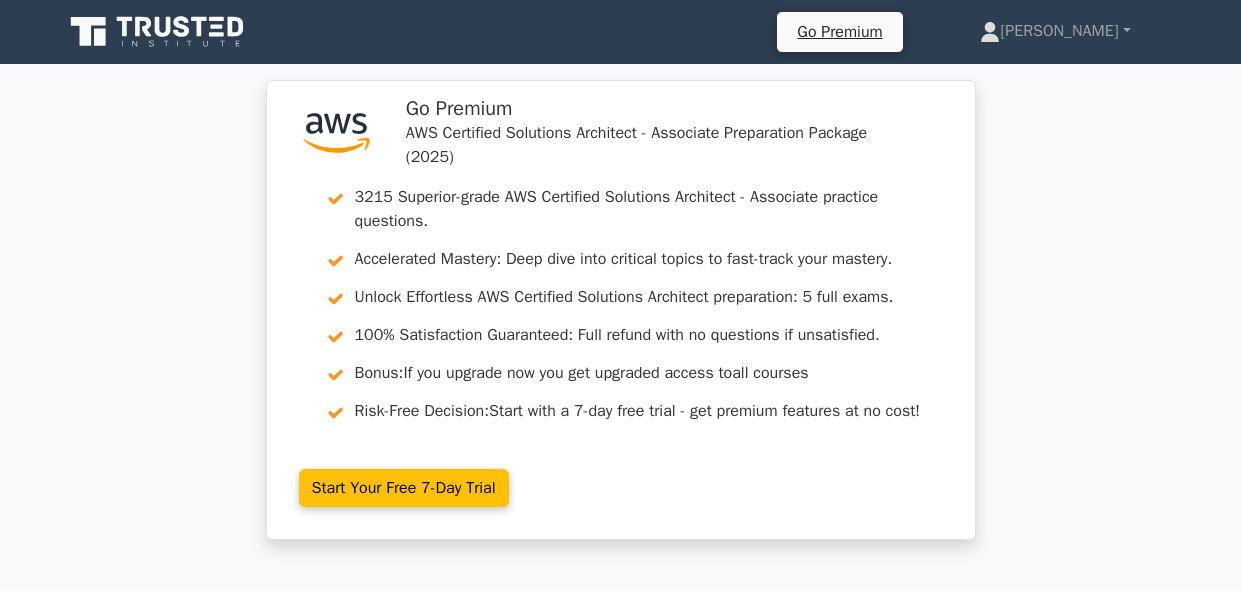 scroll, scrollTop: 0, scrollLeft: 0, axis: both 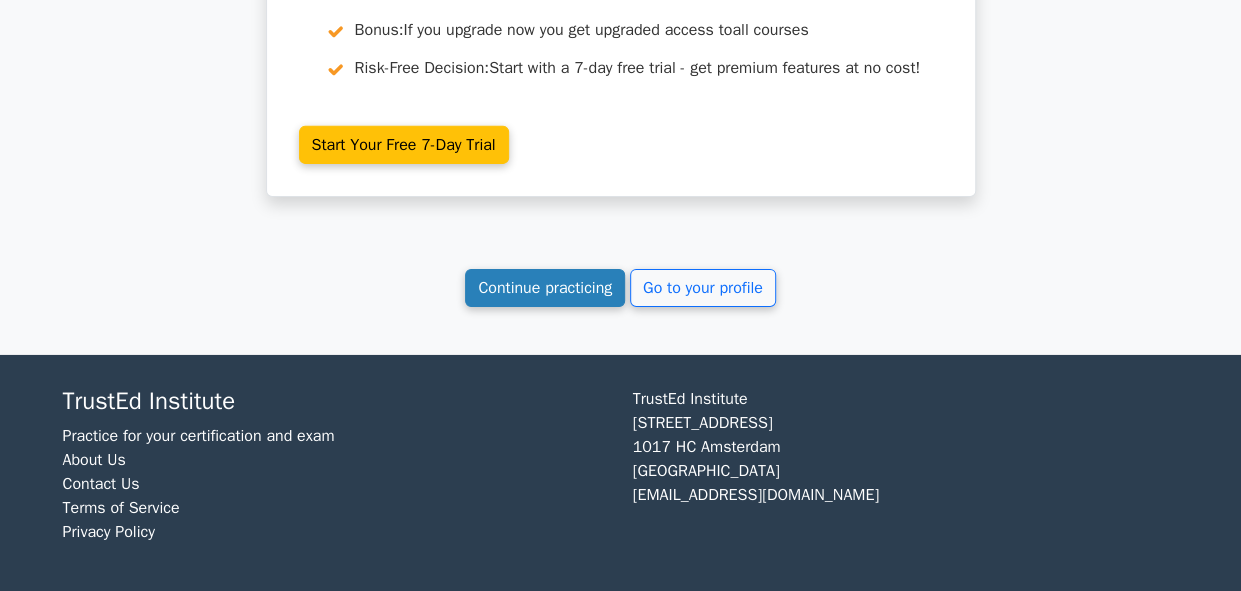 click on "Continue practicing" at bounding box center [545, 288] 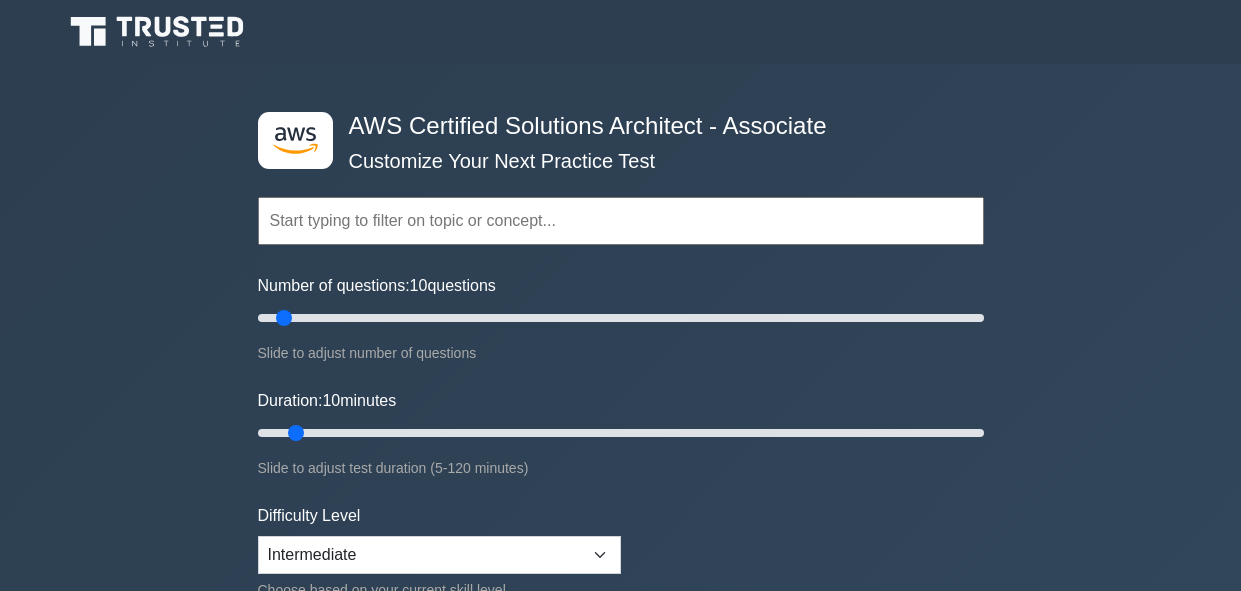 scroll, scrollTop: 0, scrollLeft: 0, axis: both 